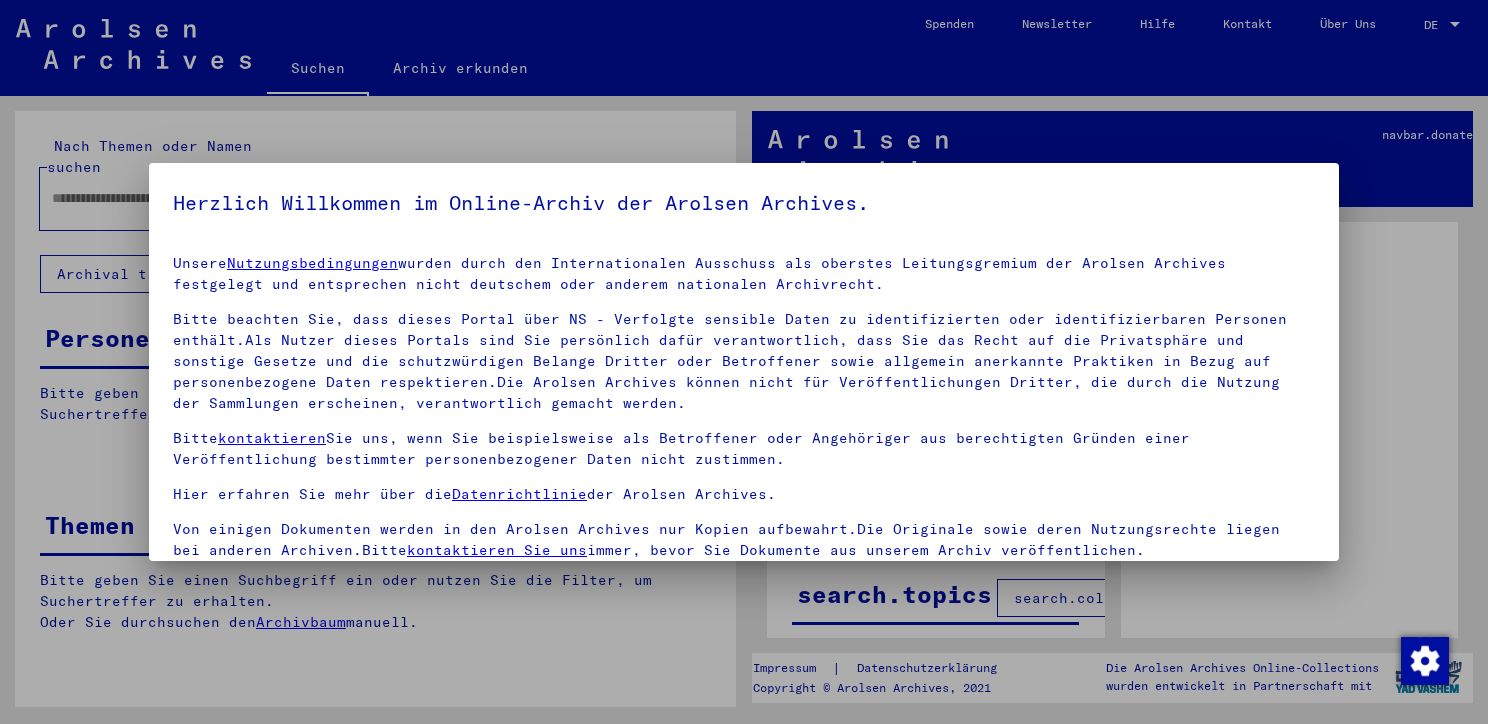 scroll, scrollTop: 0, scrollLeft: 0, axis: both 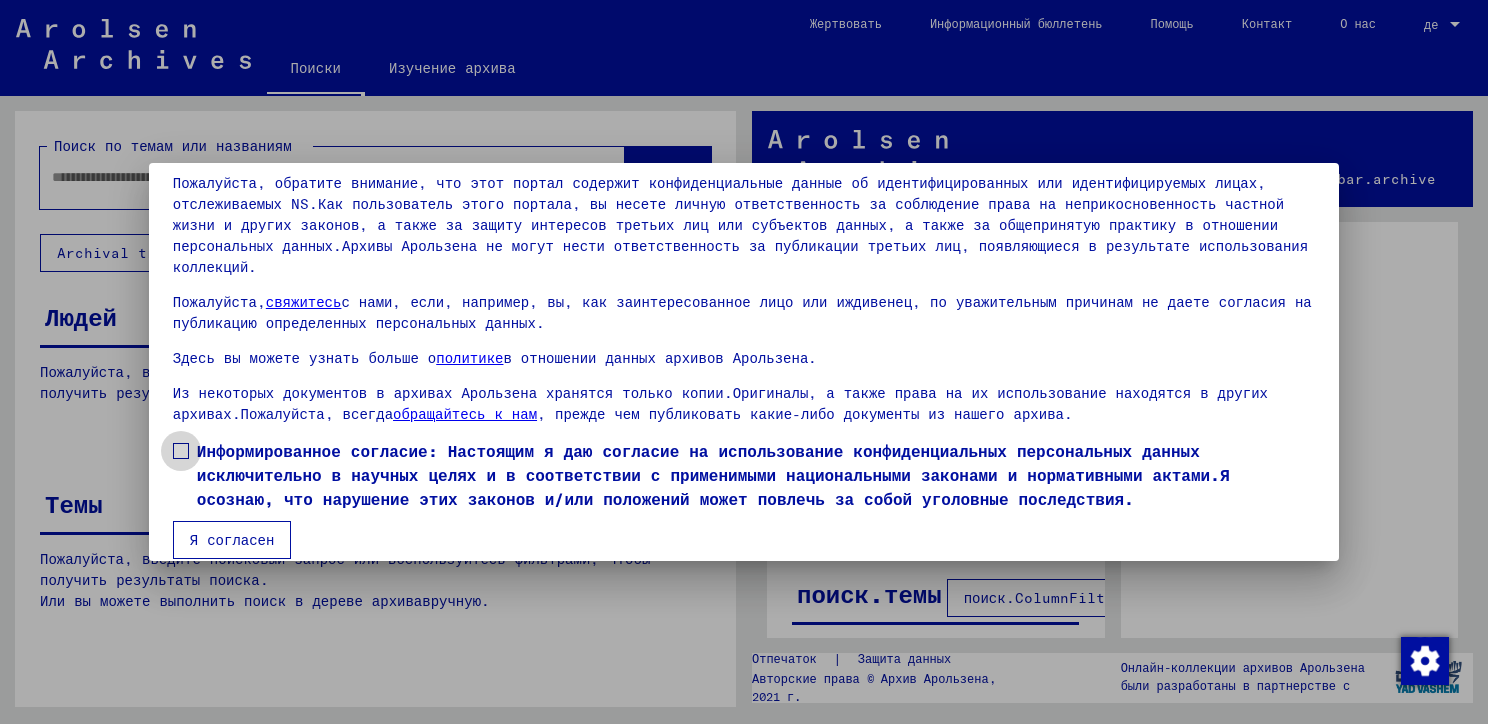 click at bounding box center [181, 451] 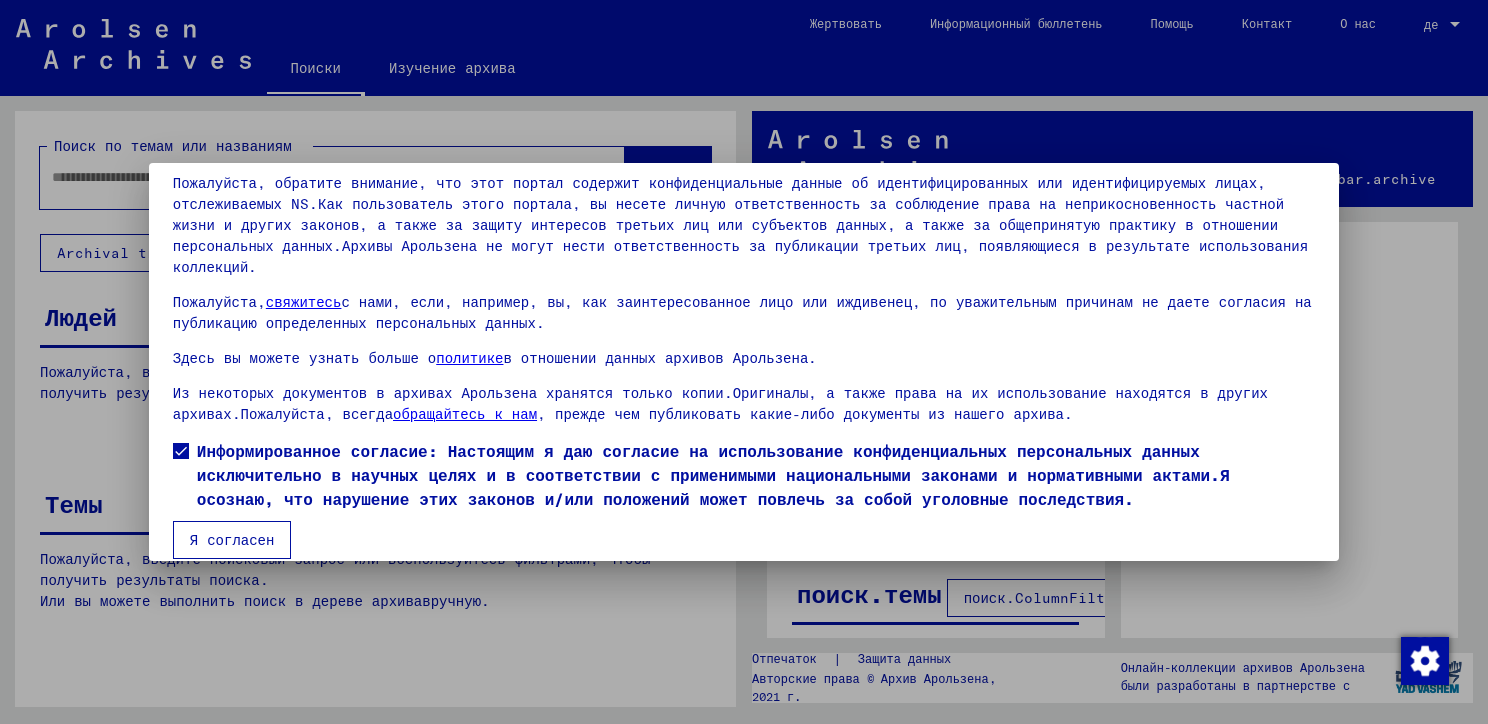 click on "Я согласен" at bounding box center [232, 540] 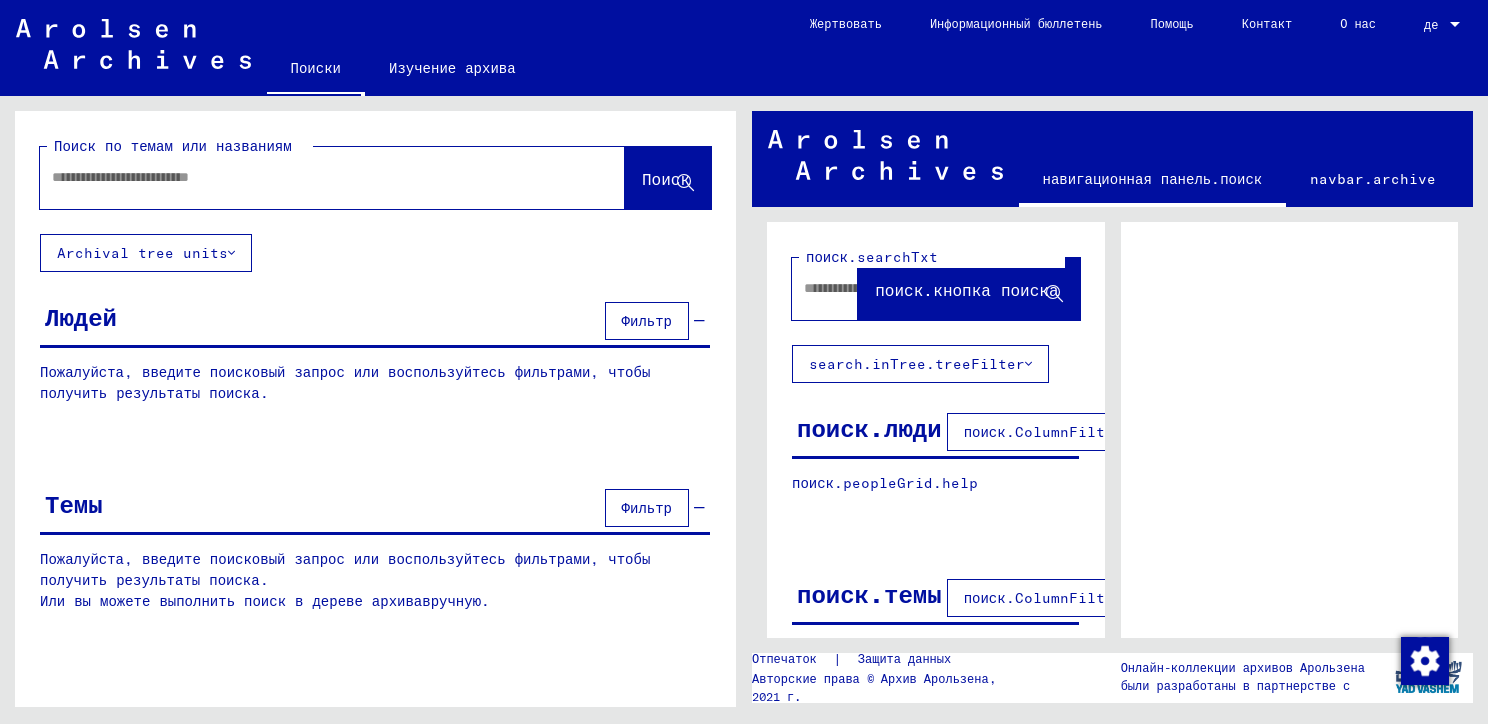 click at bounding box center (308, 177) 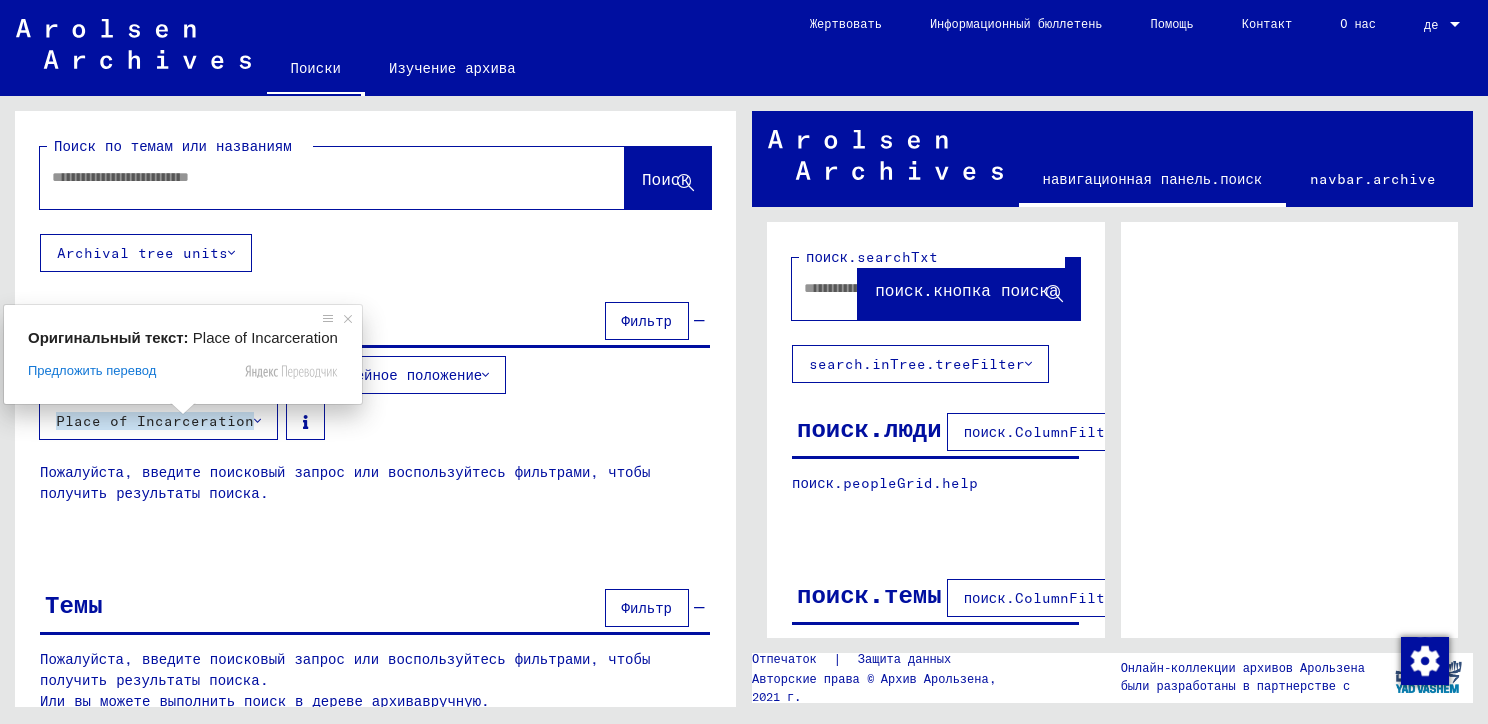 click on "Предложить перевод" at bounding box center [92, 371] 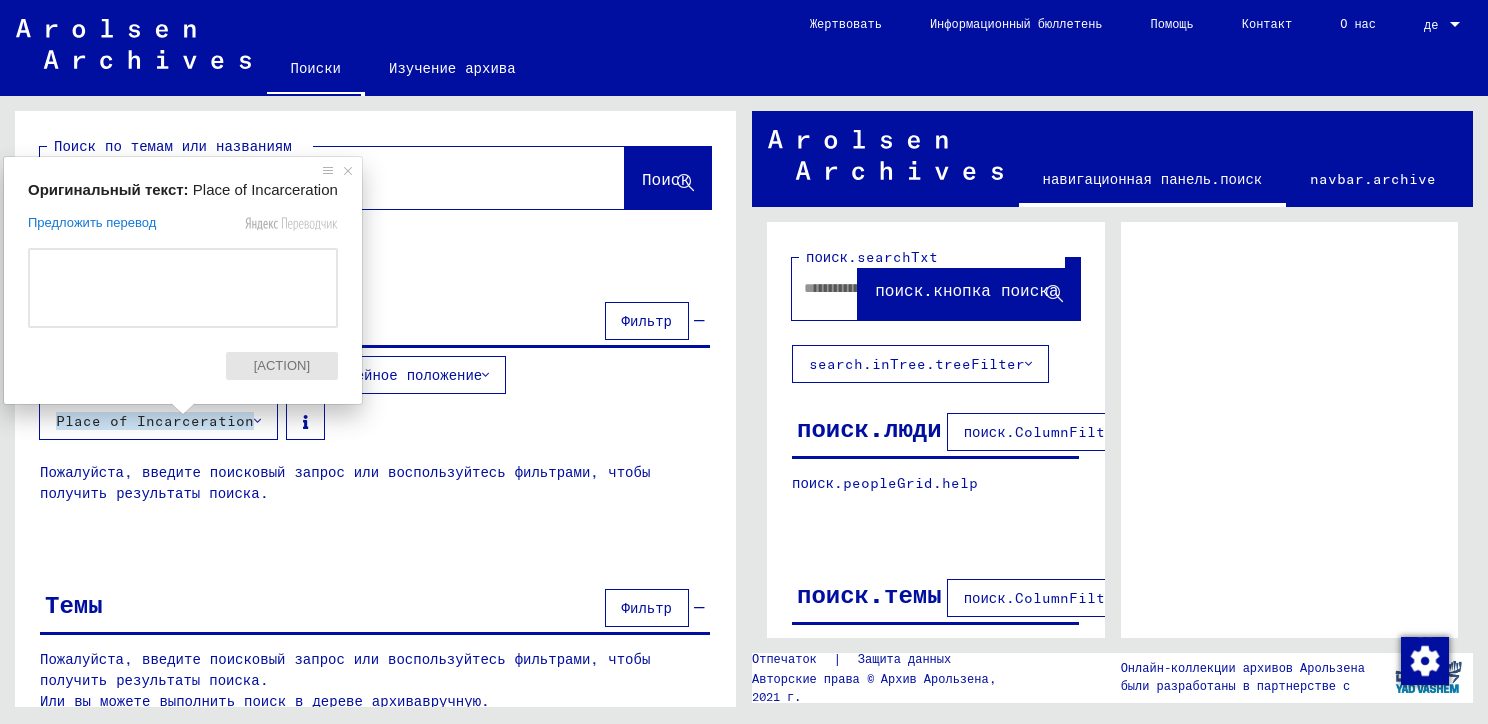 click on "Религия Национальность Семейное положение Place of Incarceration" at bounding box center [375, 402] 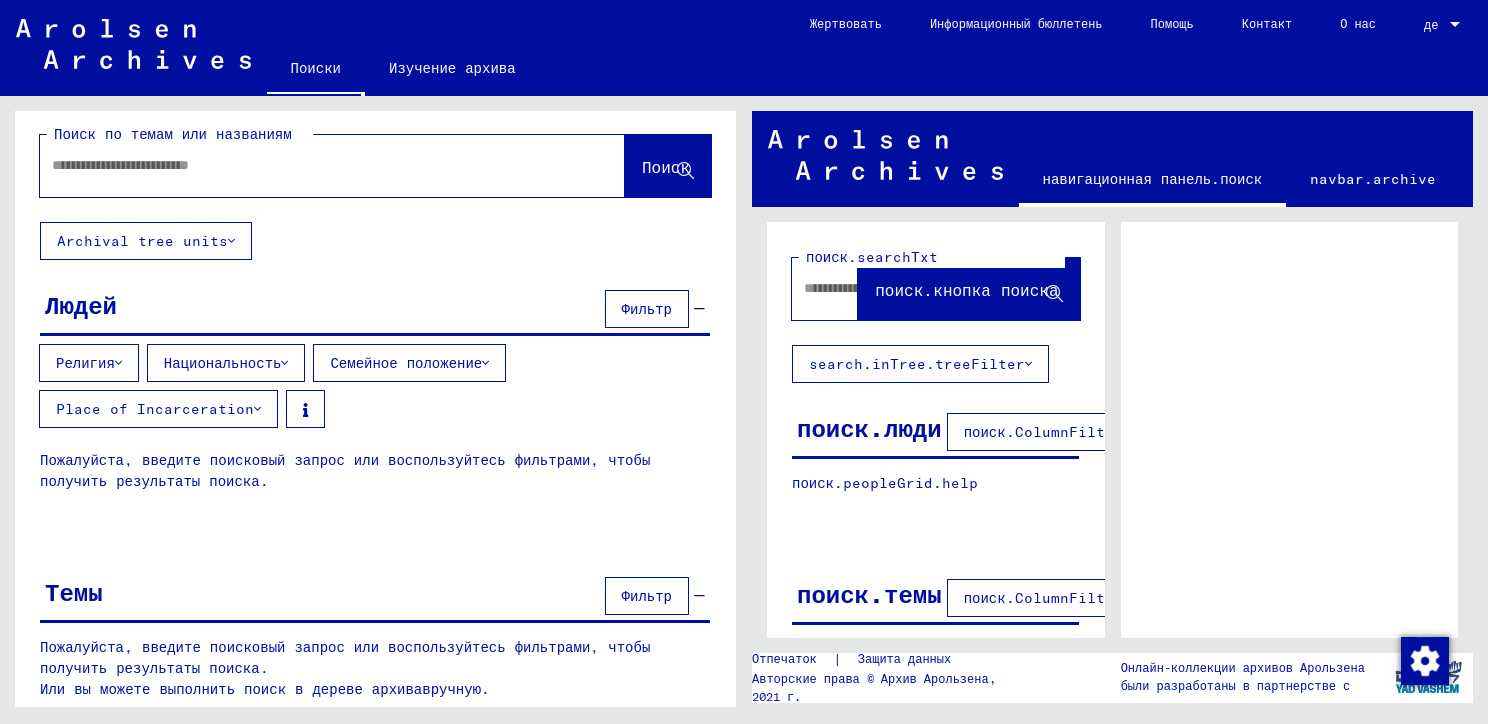 scroll, scrollTop: 16, scrollLeft: 0, axis: vertical 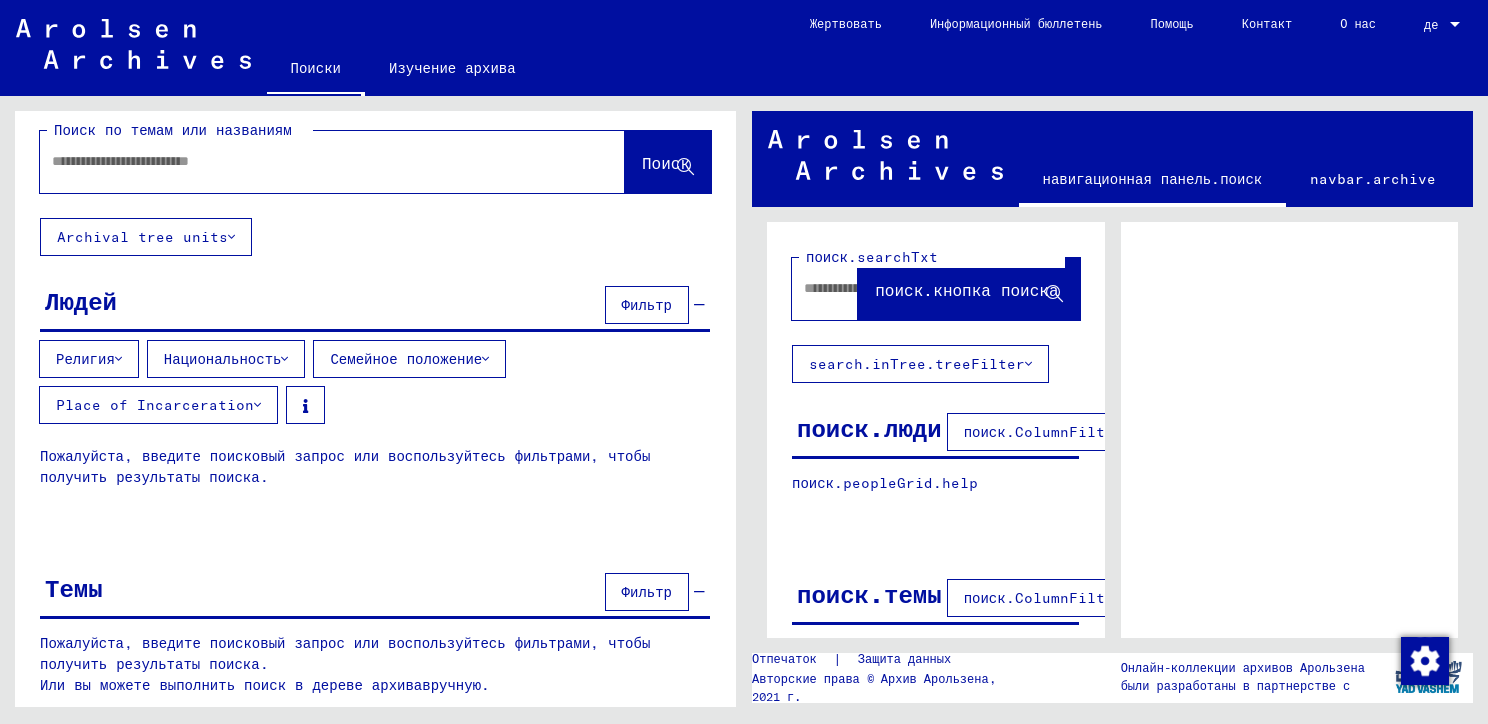 click on "Фильтр" at bounding box center [647, 592] 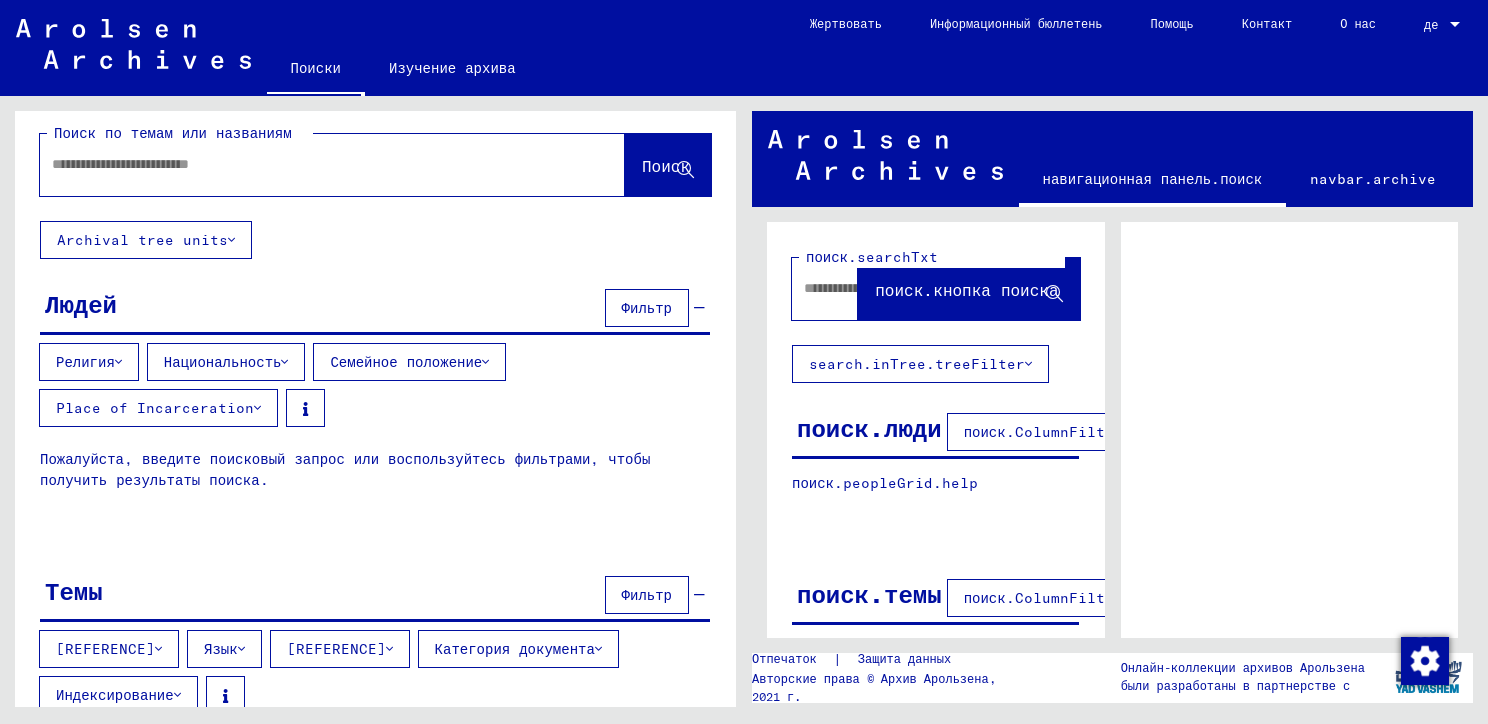 scroll, scrollTop: 0, scrollLeft: 0, axis: both 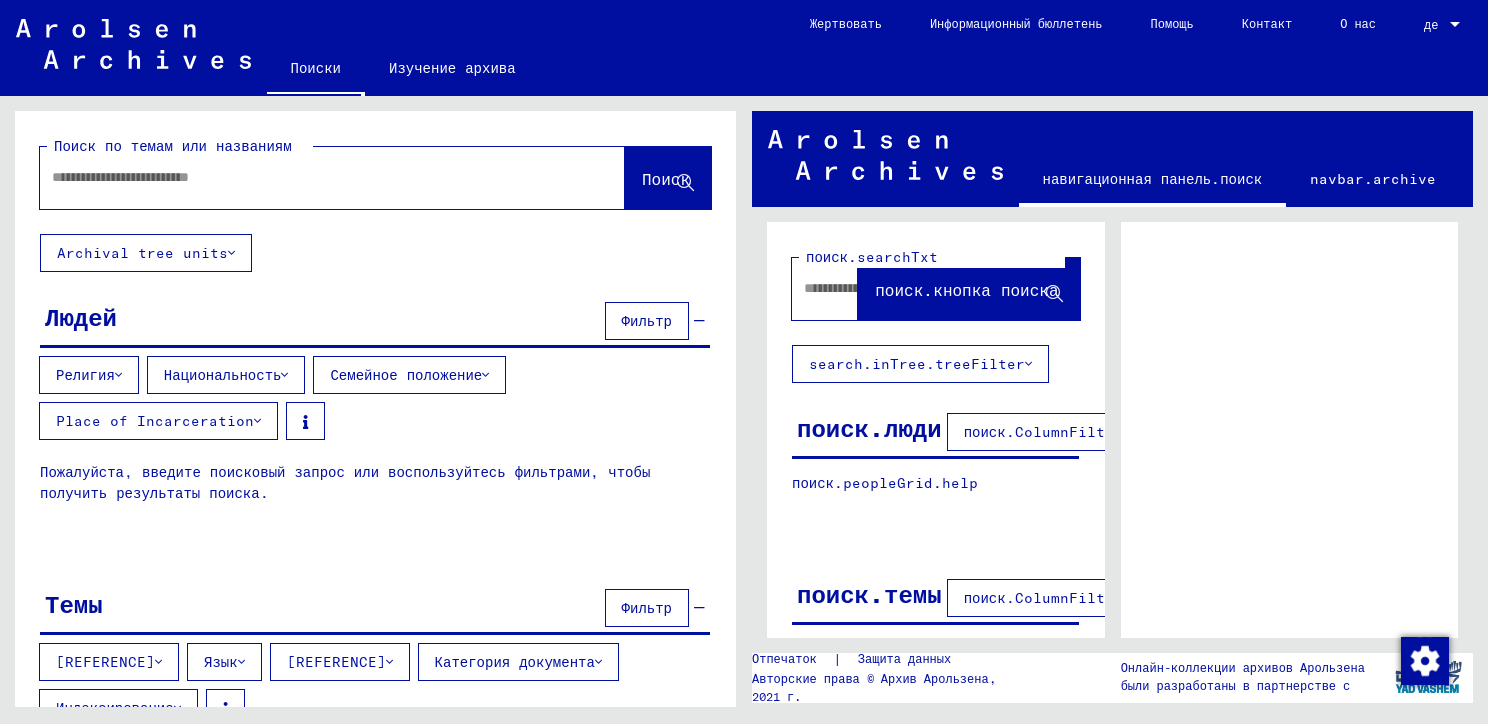click on "поиск.ColumnFilter.фильтр" at bounding box center (1073, 432) 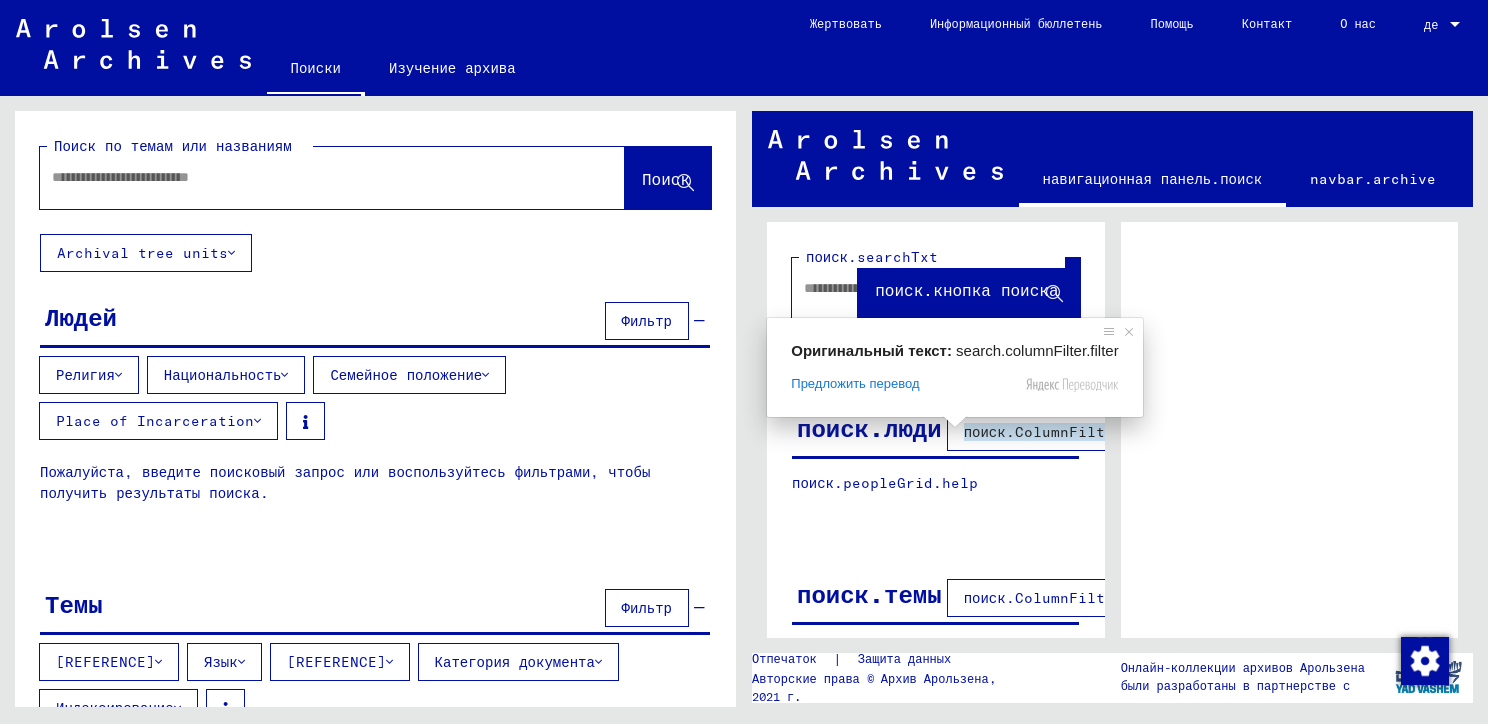 click on "поиск.ColumnFilter.фильтр" at bounding box center [1073, 432] 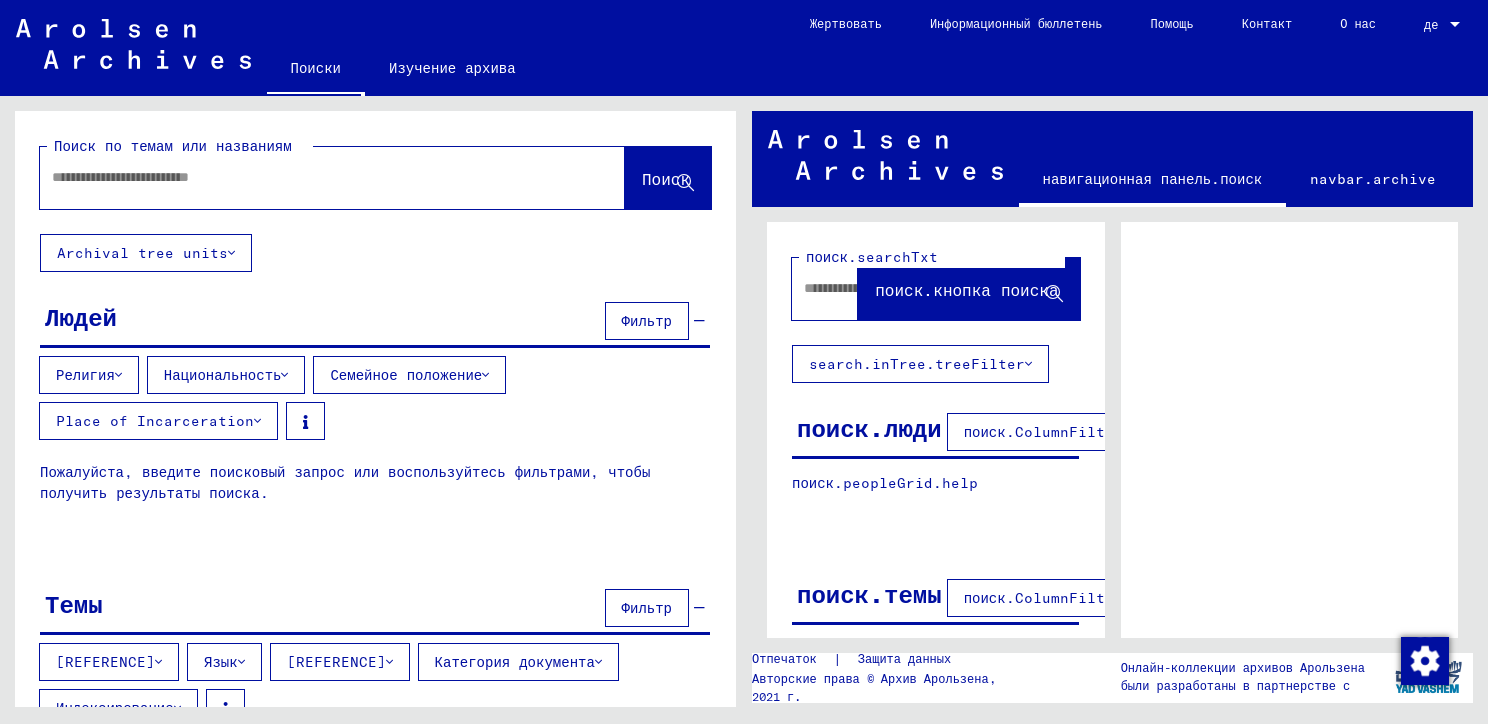 click at bounding box center [308, 177] 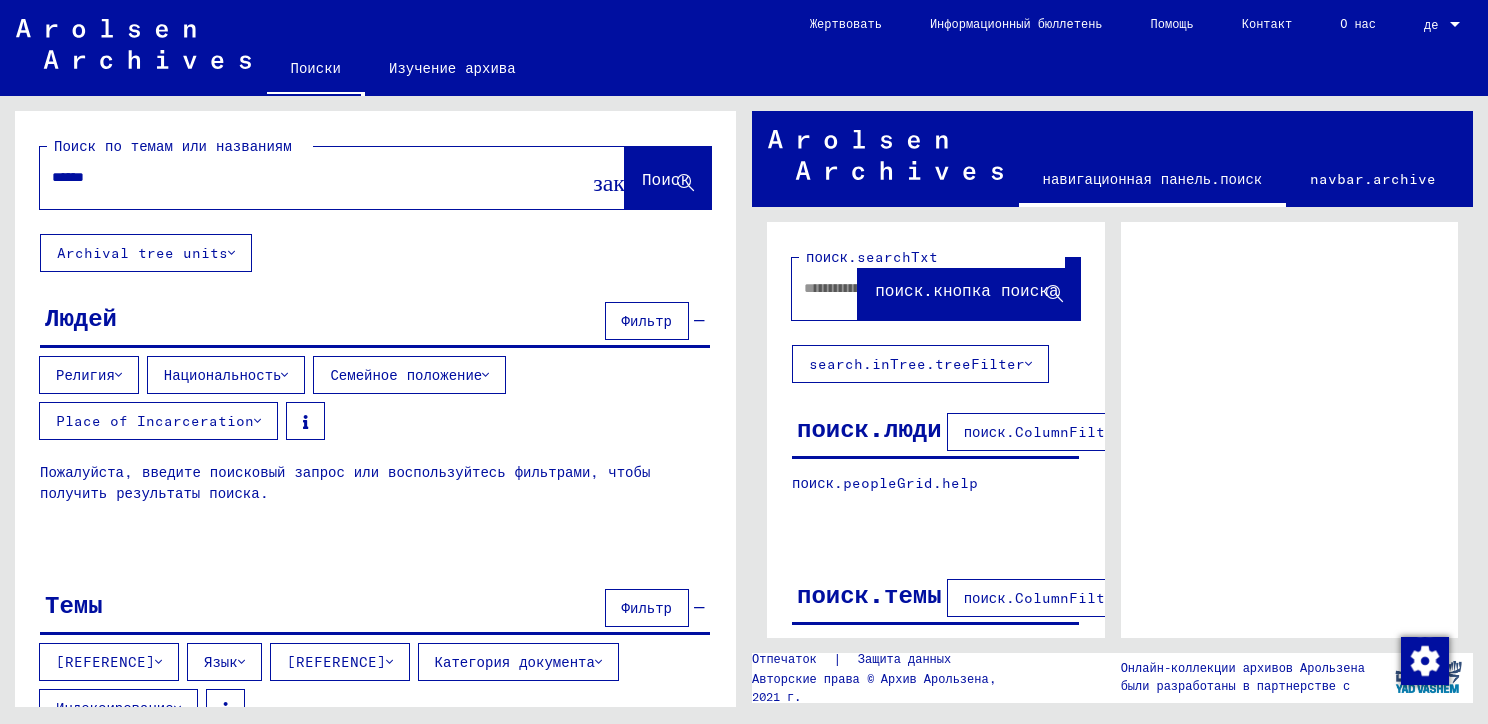type on "******" 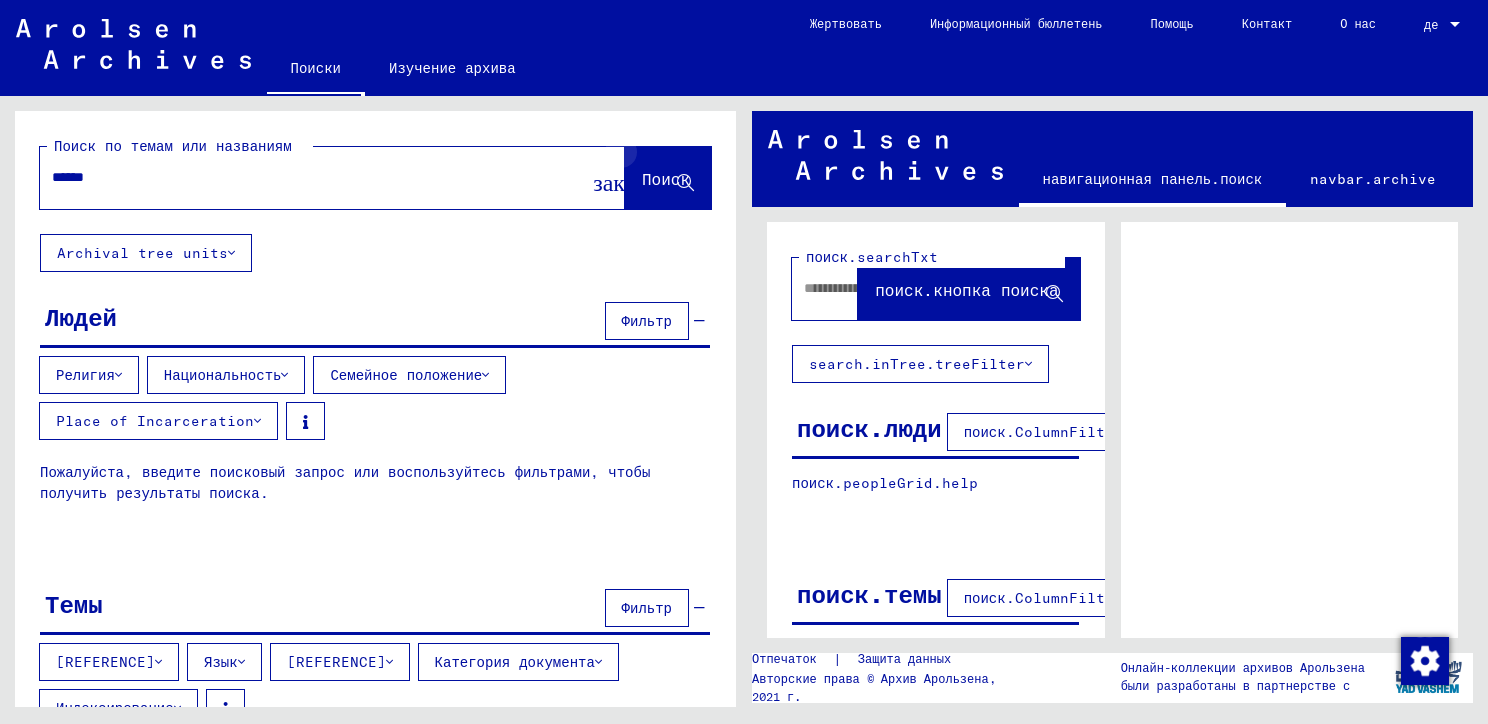 click at bounding box center [685, 183] 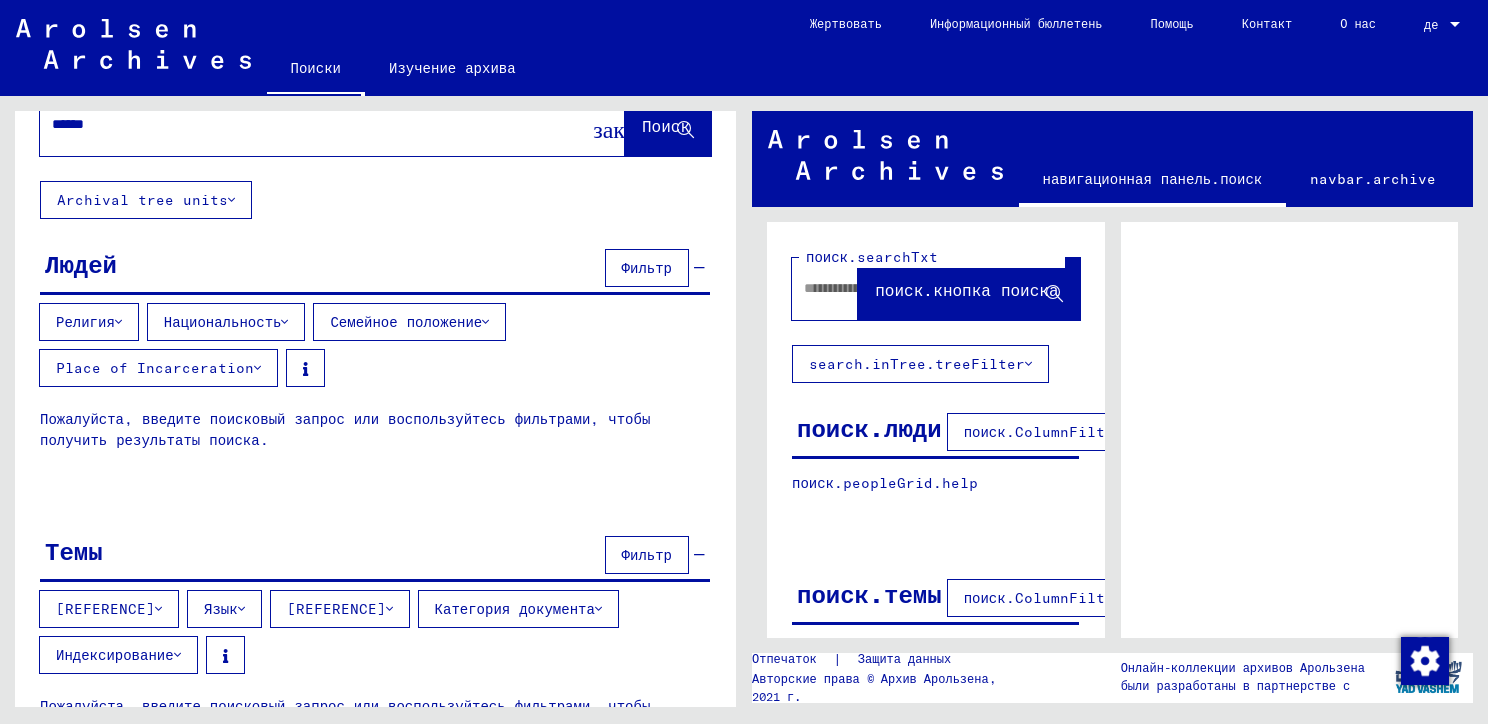 scroll, scrollTop: 0, scrollLeft: 0, axis: both 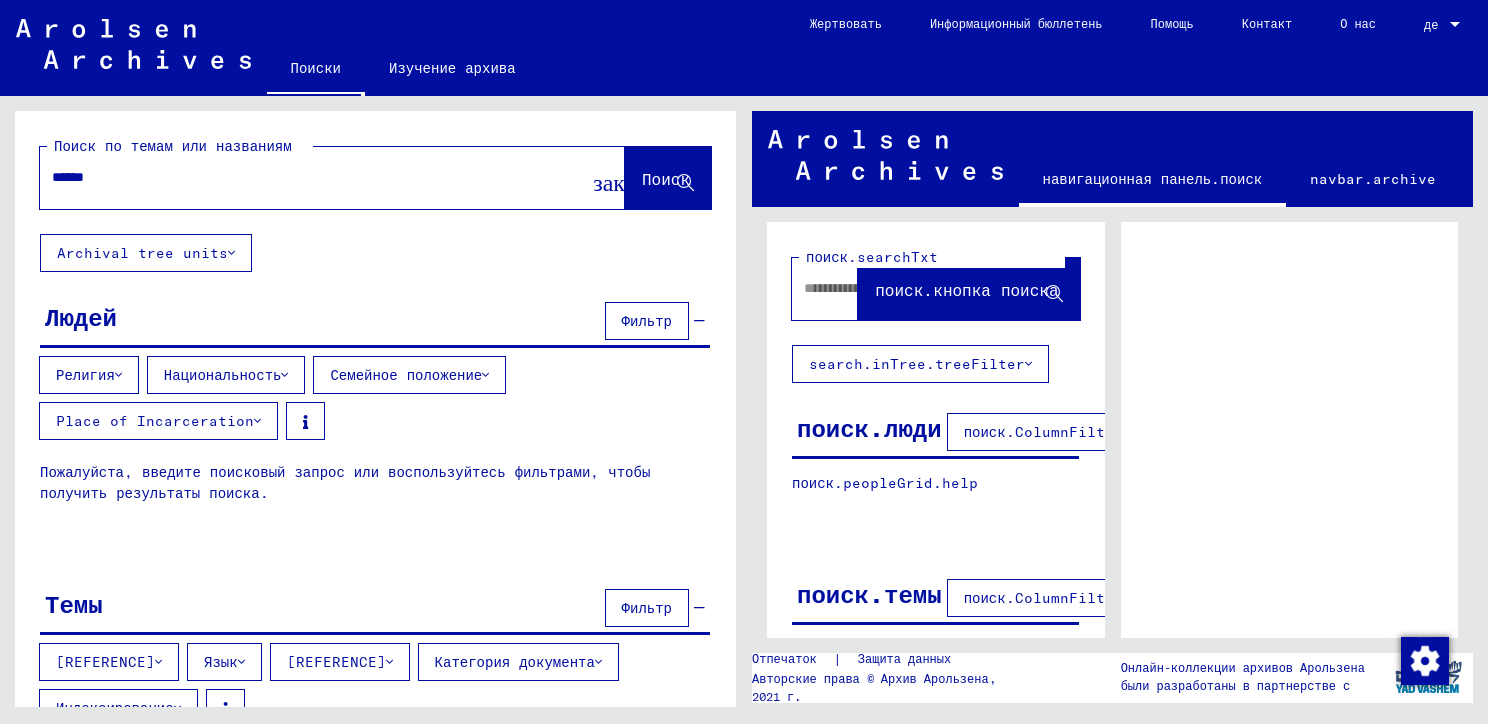 click at bounding box center [685, 183] 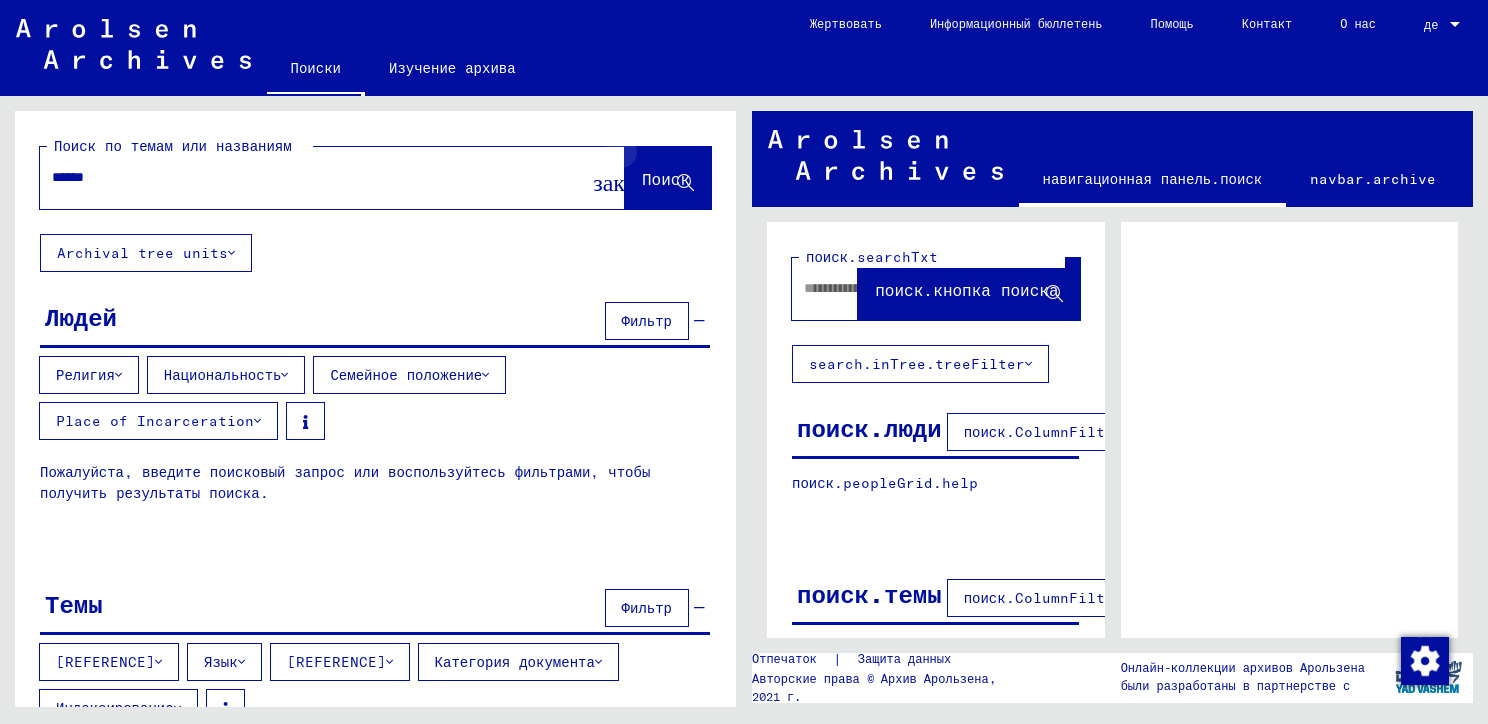 click at bounding box center (685, 183) 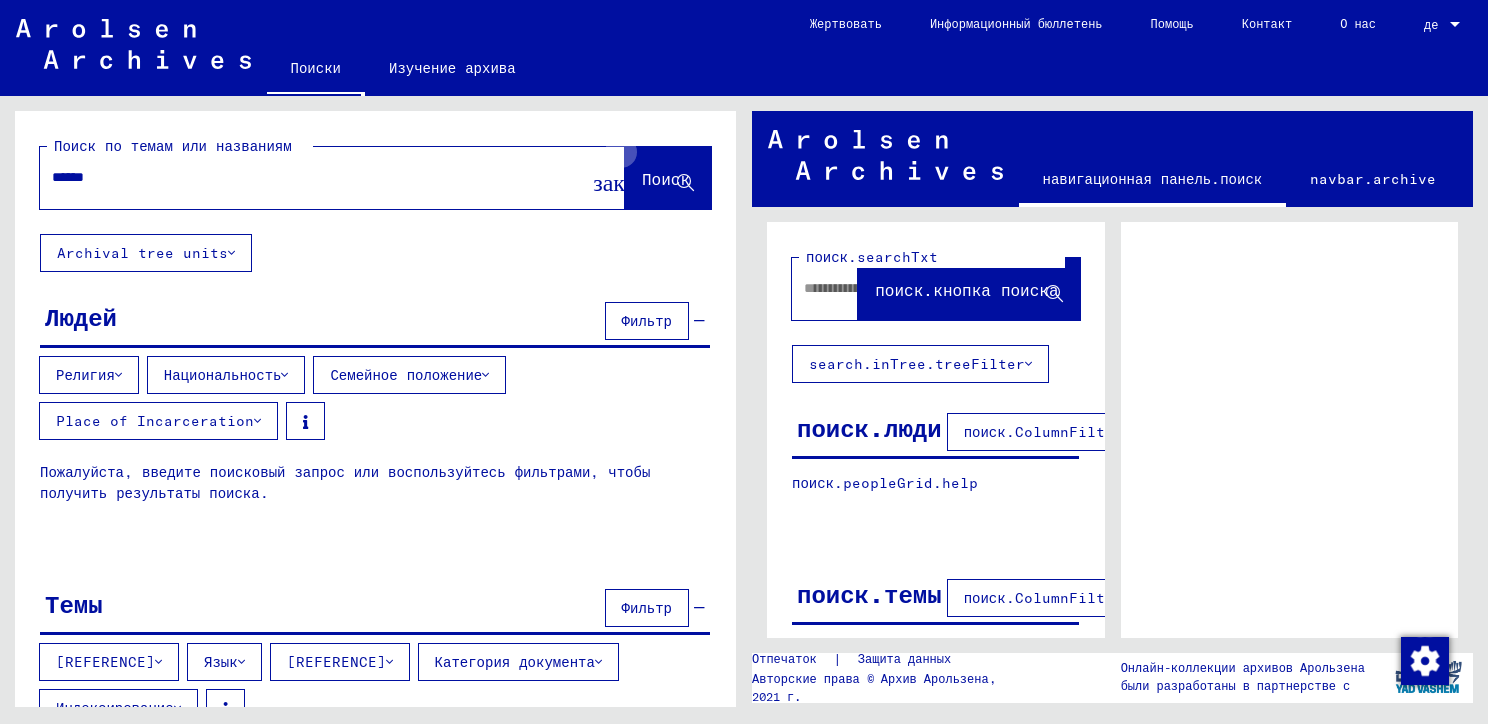 click at bounding box center [685, 183] 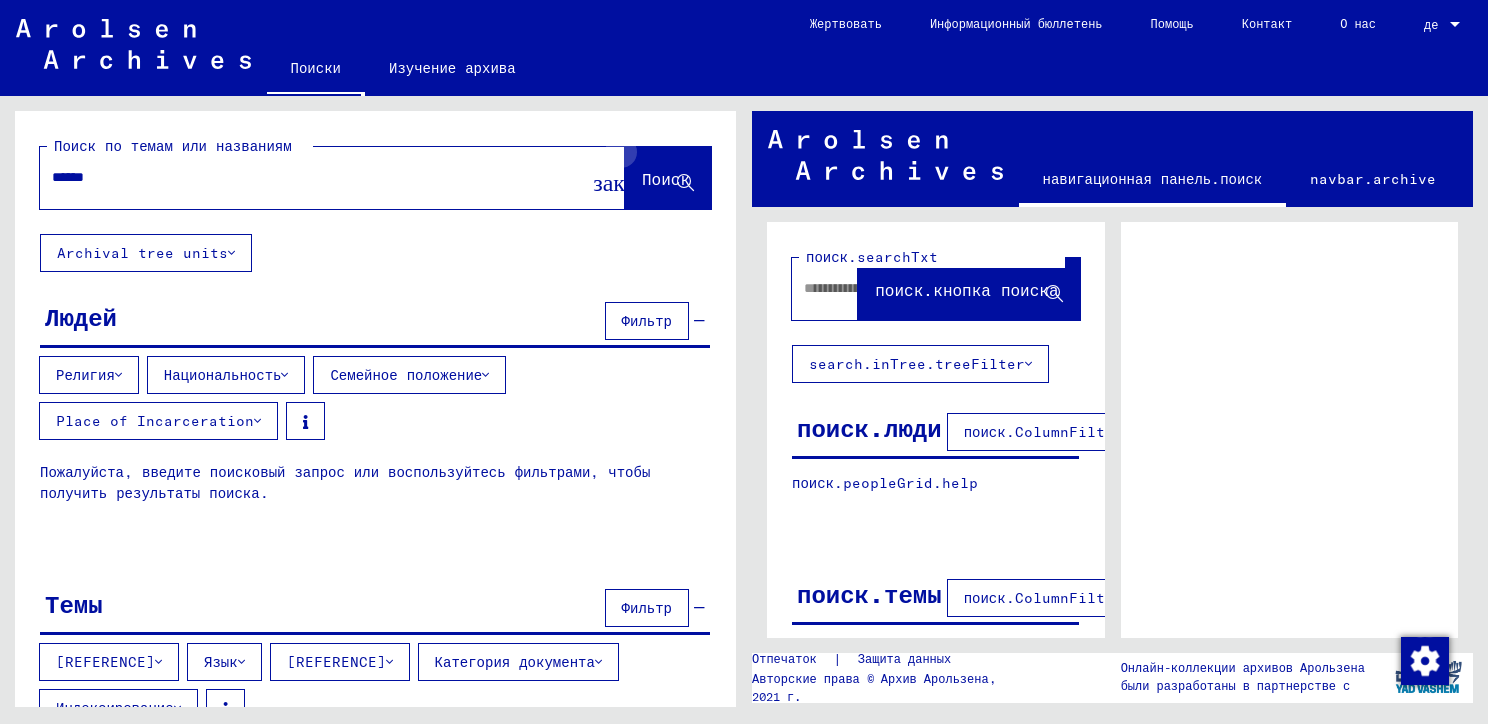 click at bounding box center (685, 183) 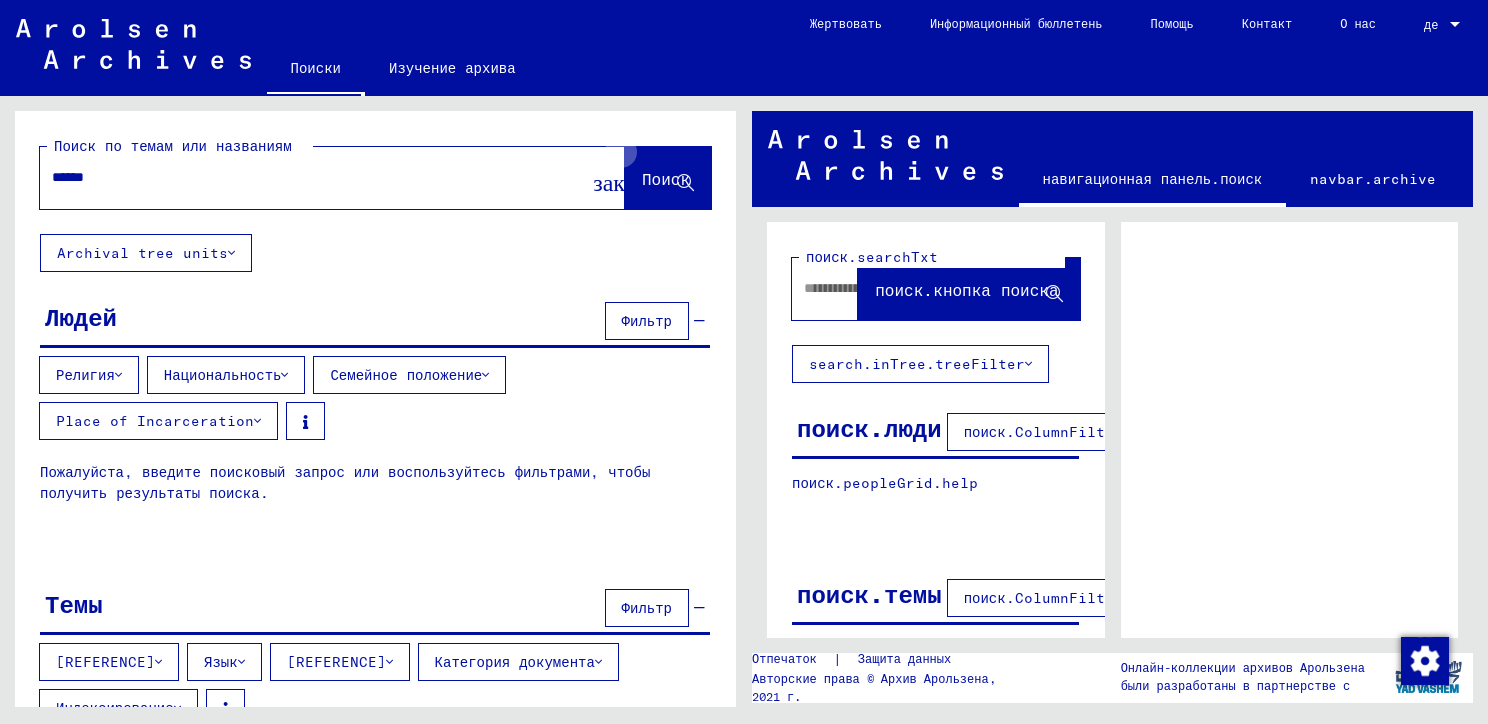 click at bounding box center (685, 183) 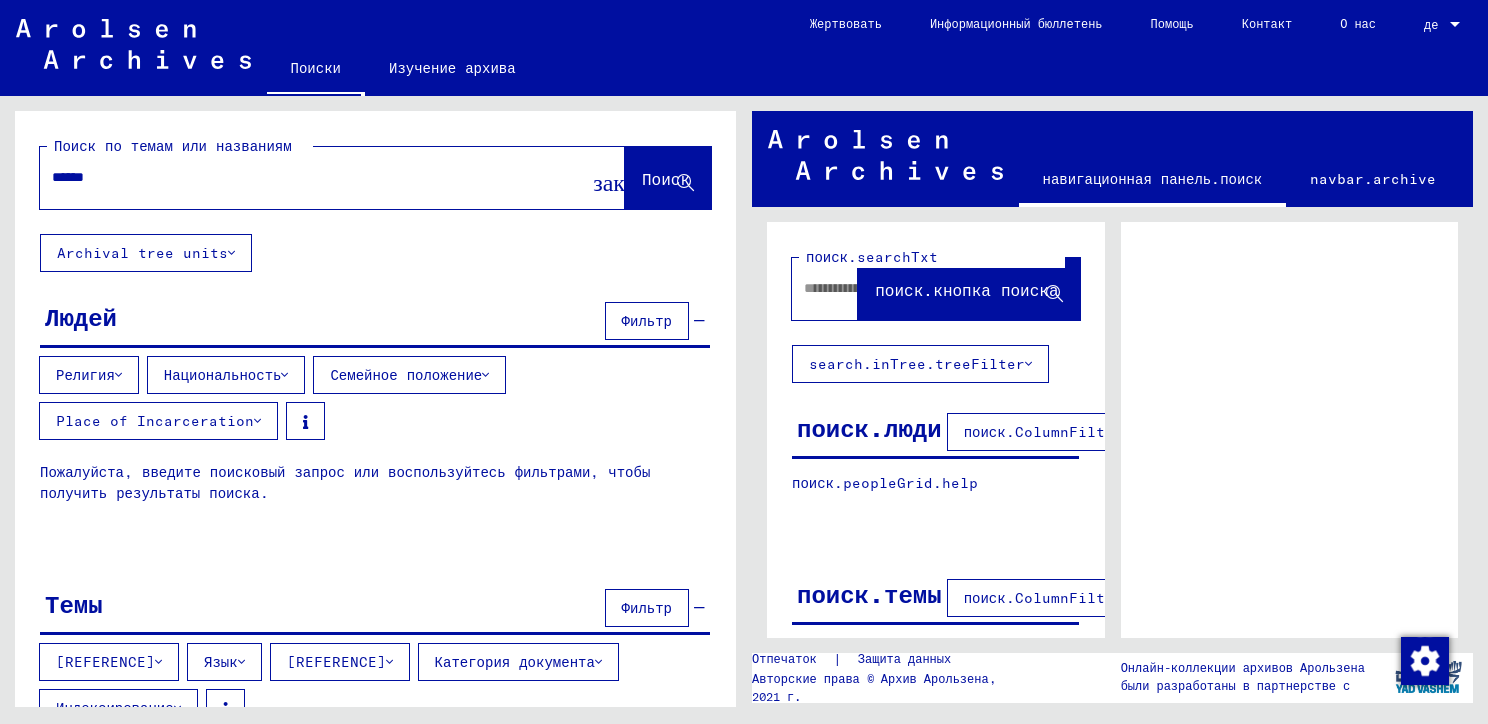type 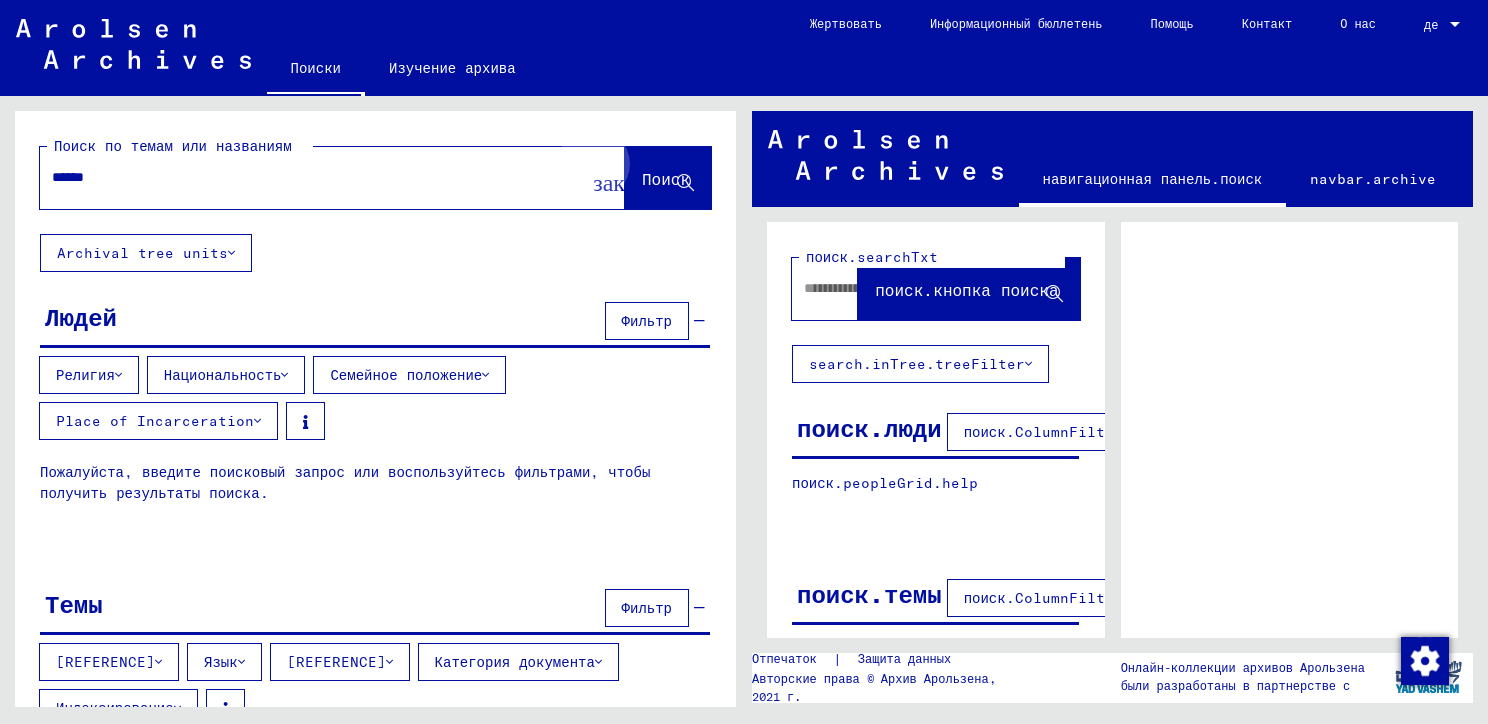 click on "Поиск" at bounding box center (668, 180) 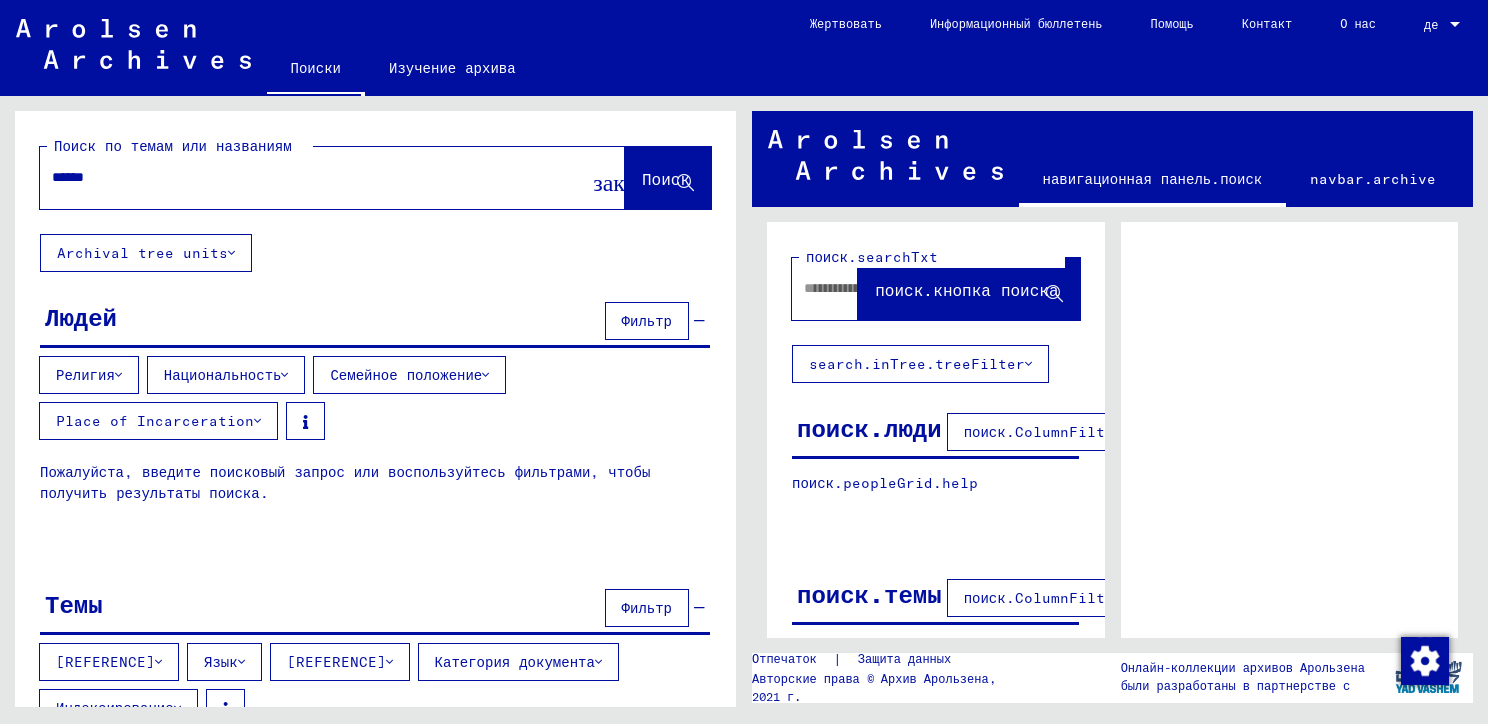 click on "Поиск" at bounding box center (666, 179) 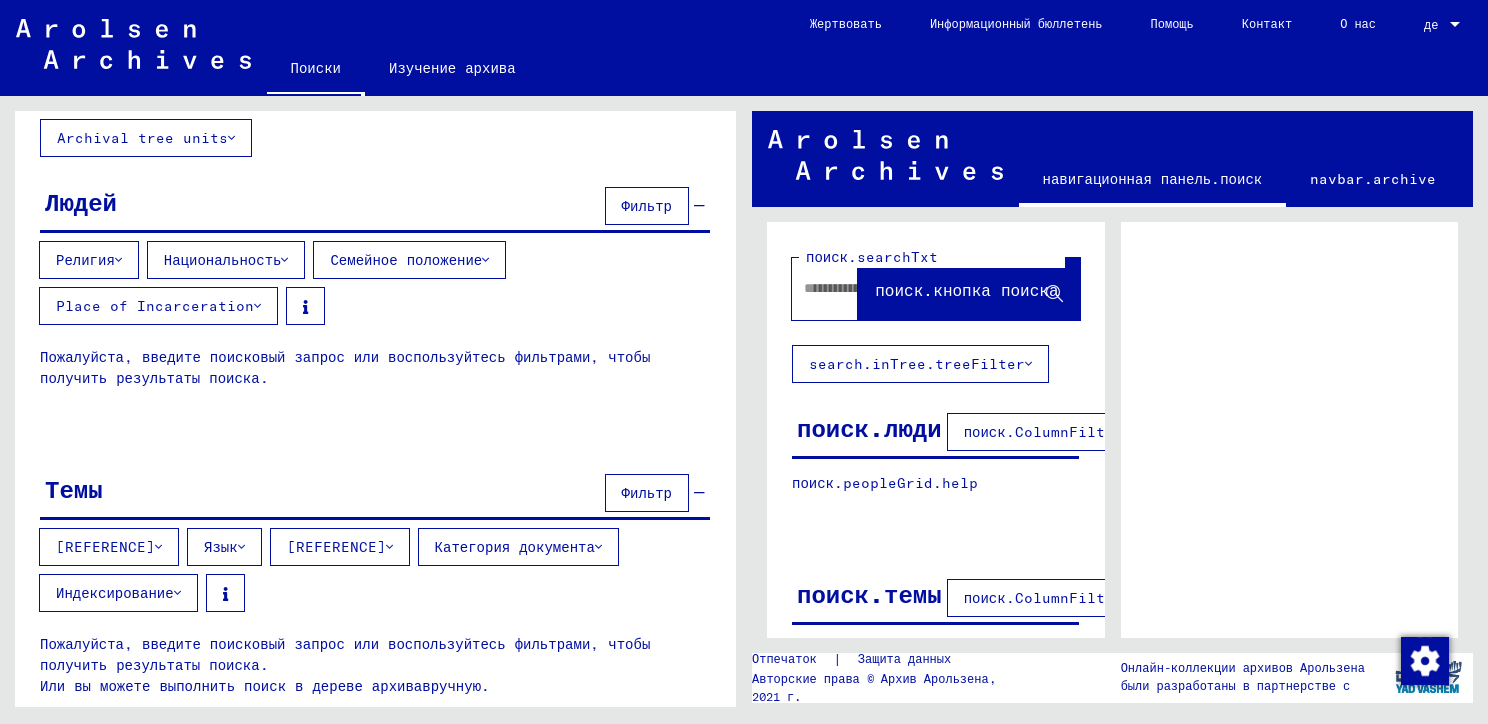 scroll, scrollTop: 0, scrollLeft: 0, axis: both 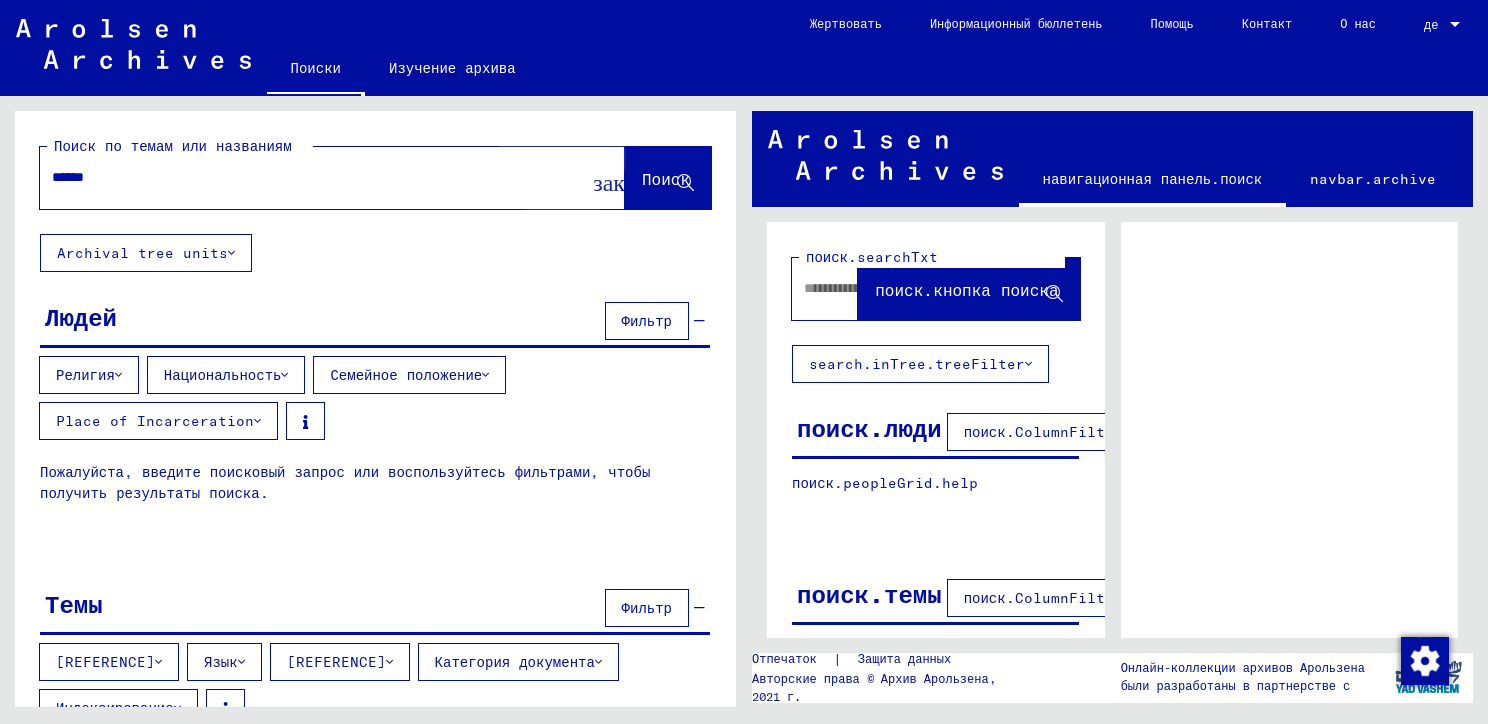 click on "Поиск" at bounding box center [668, 178] 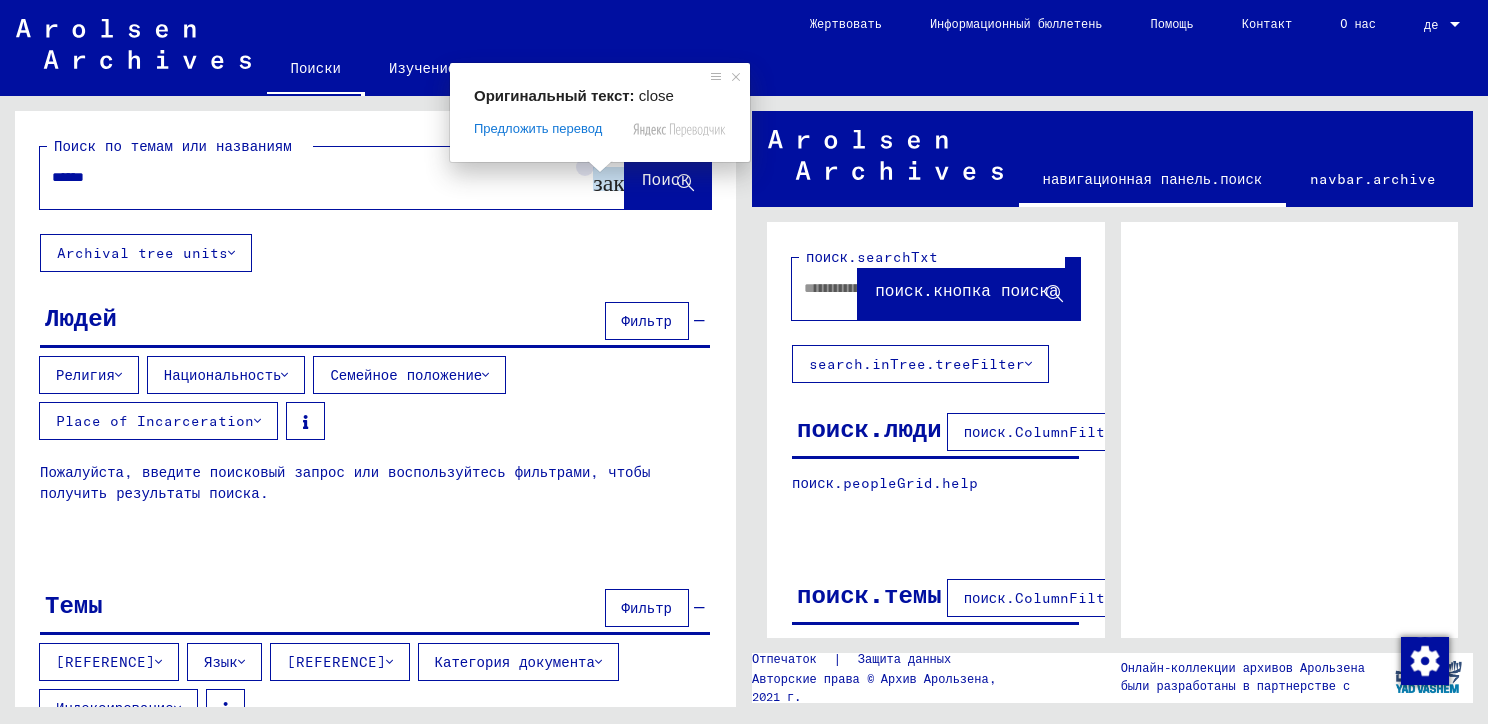 click on "закрыть" at bounding box center [633, 179] 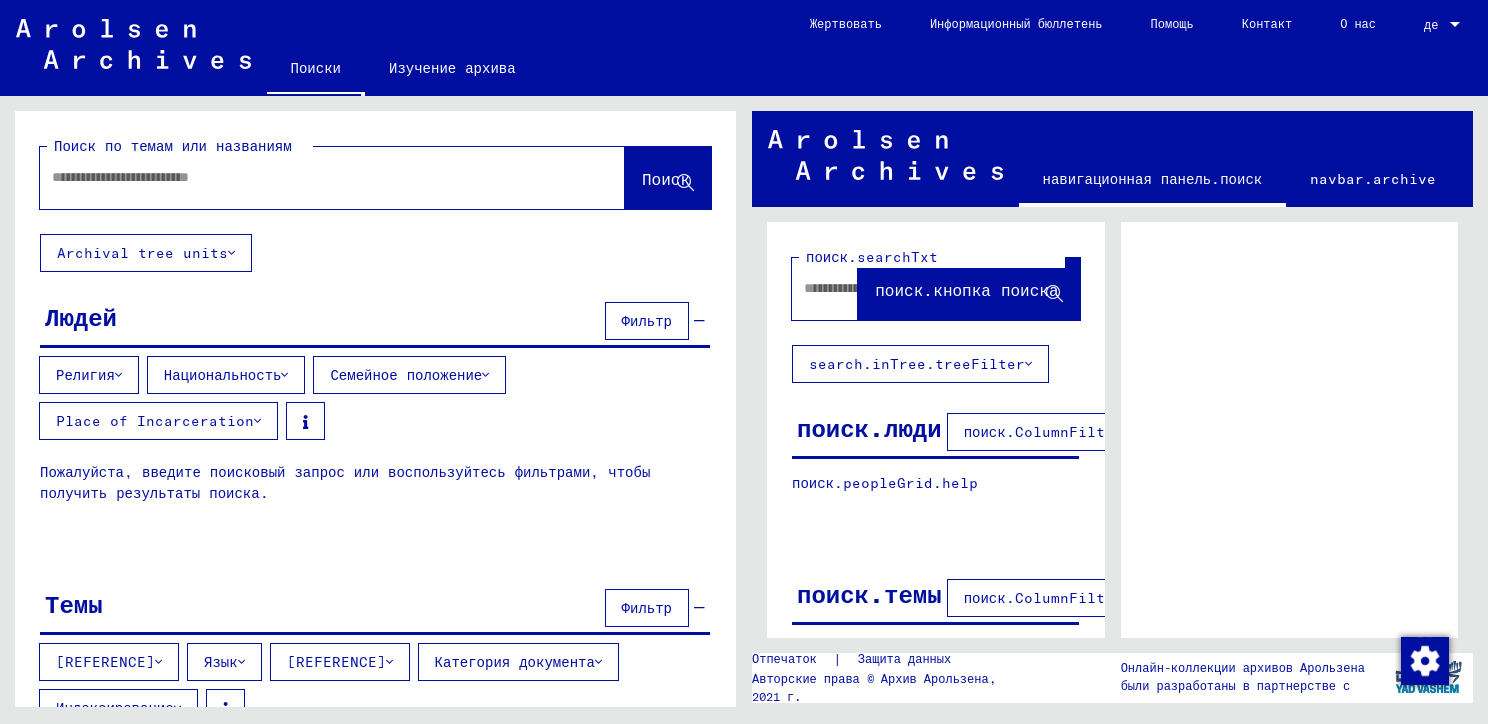 click on "Поиск" at bounding box center (666, 179) 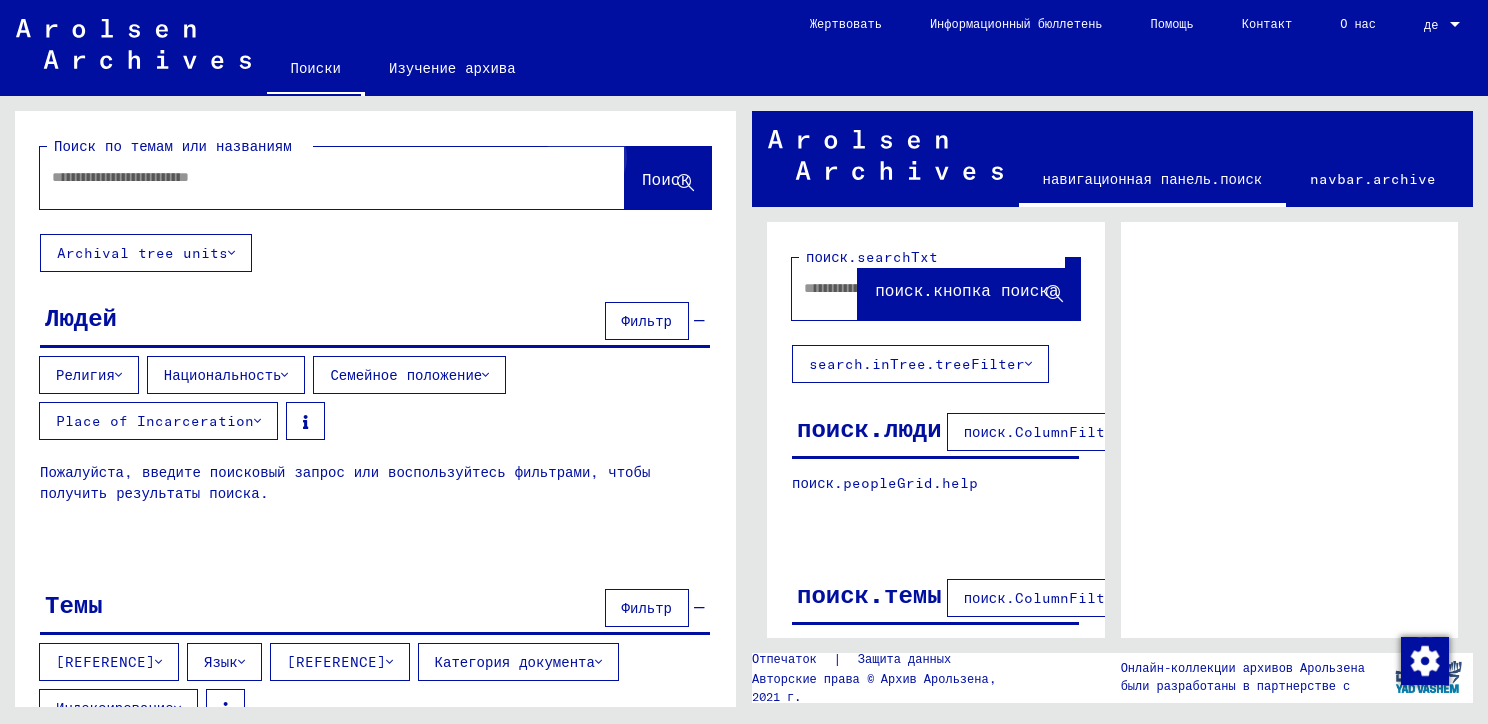 click on "Поиск" at bounding box center (666, 179) 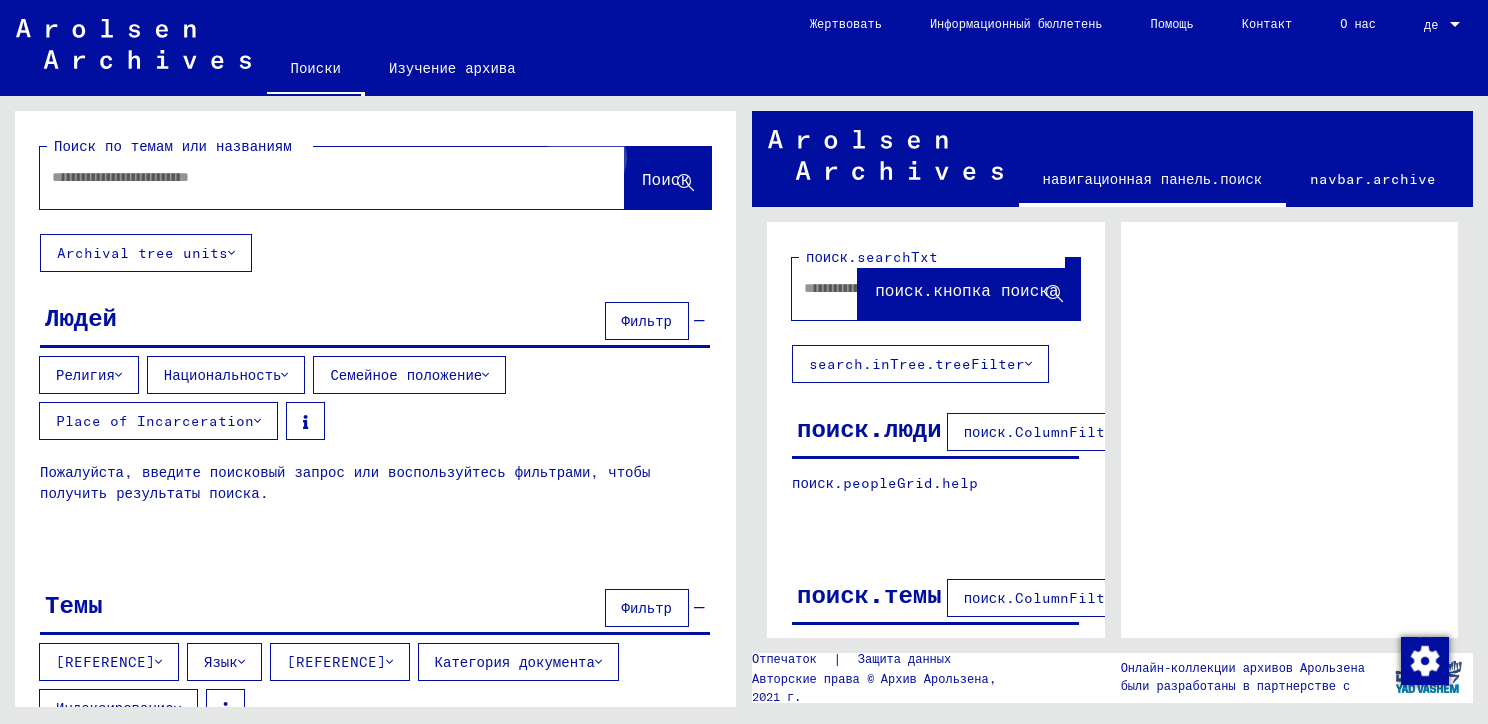 click on "Поиск" at bounding box center [666, 179] 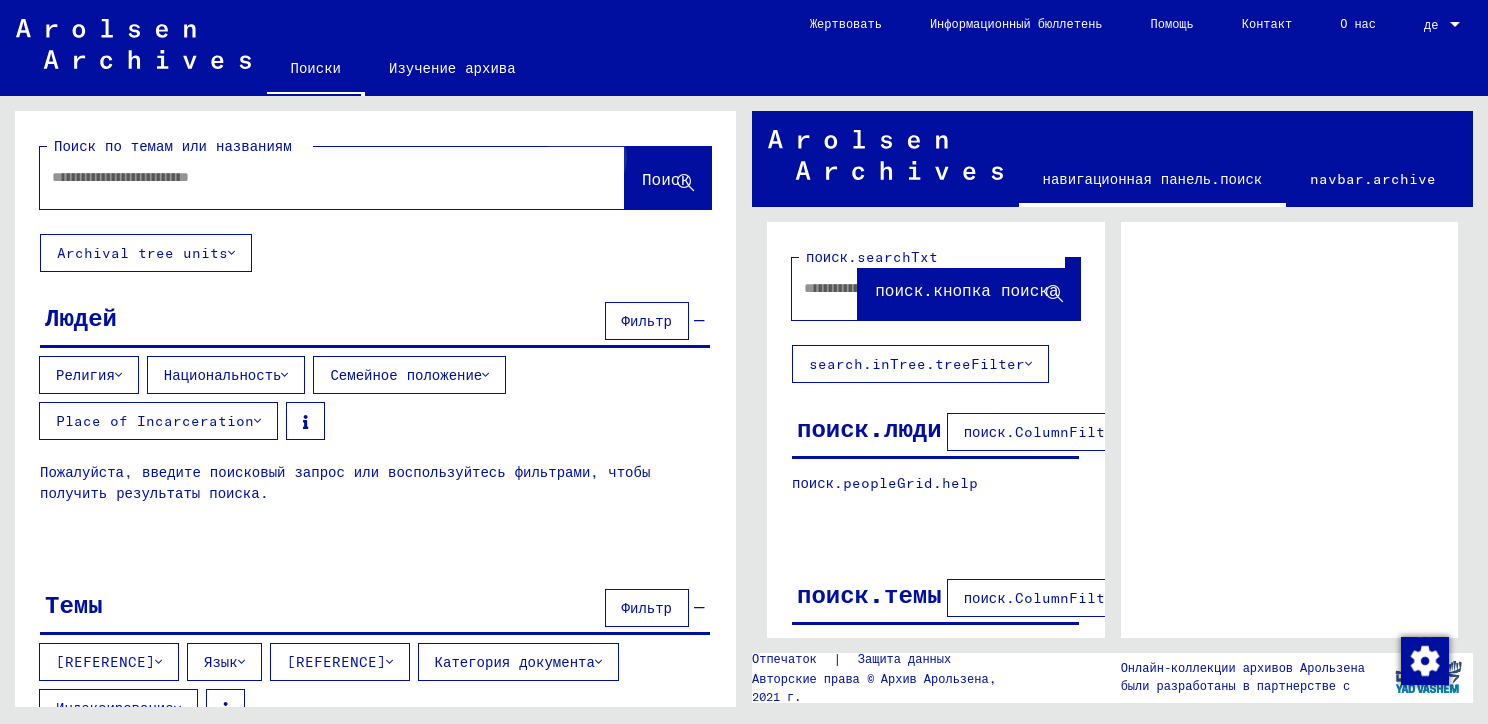 drag, startPoint x: 296, startPoint y: 212, endPoint x: 297, endPoint y: 200, distance: 12.0415945 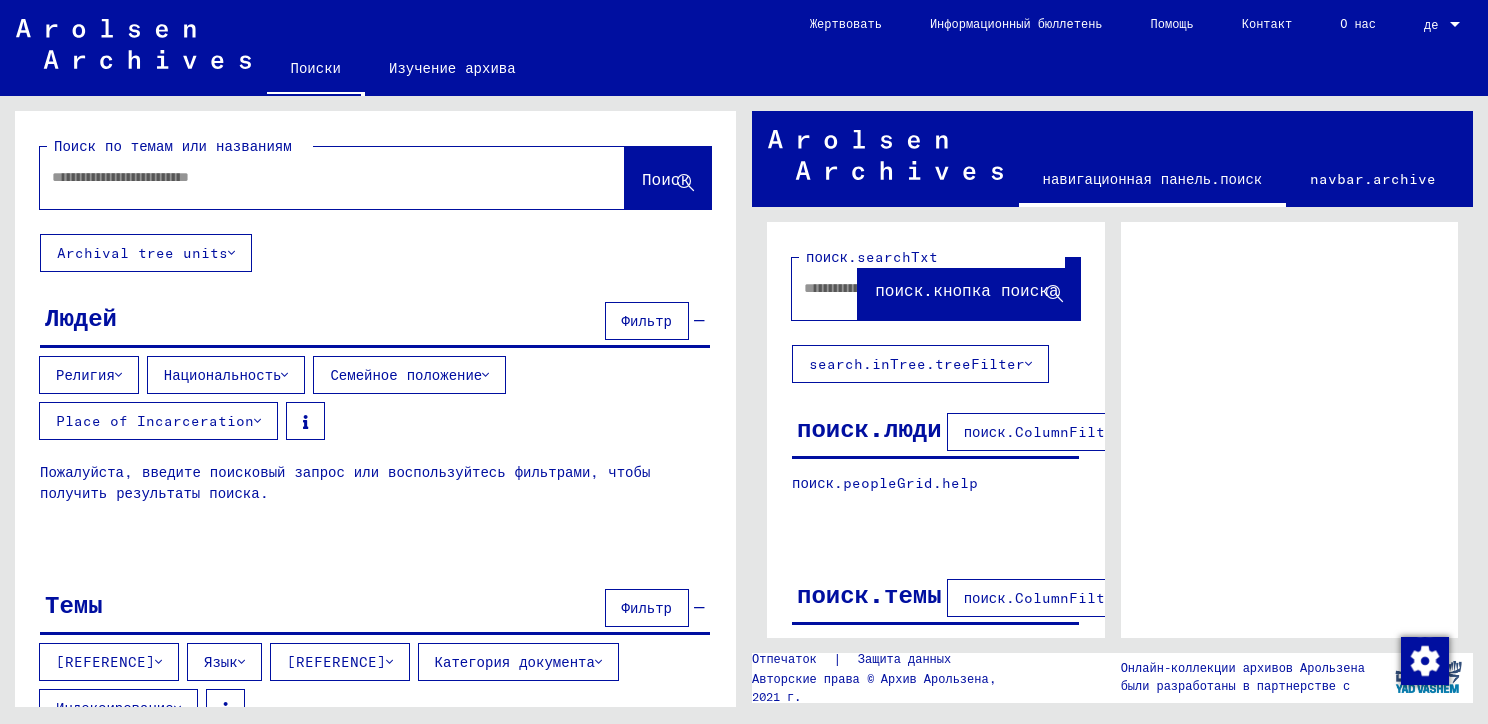 click at bounding box center (314, 177) 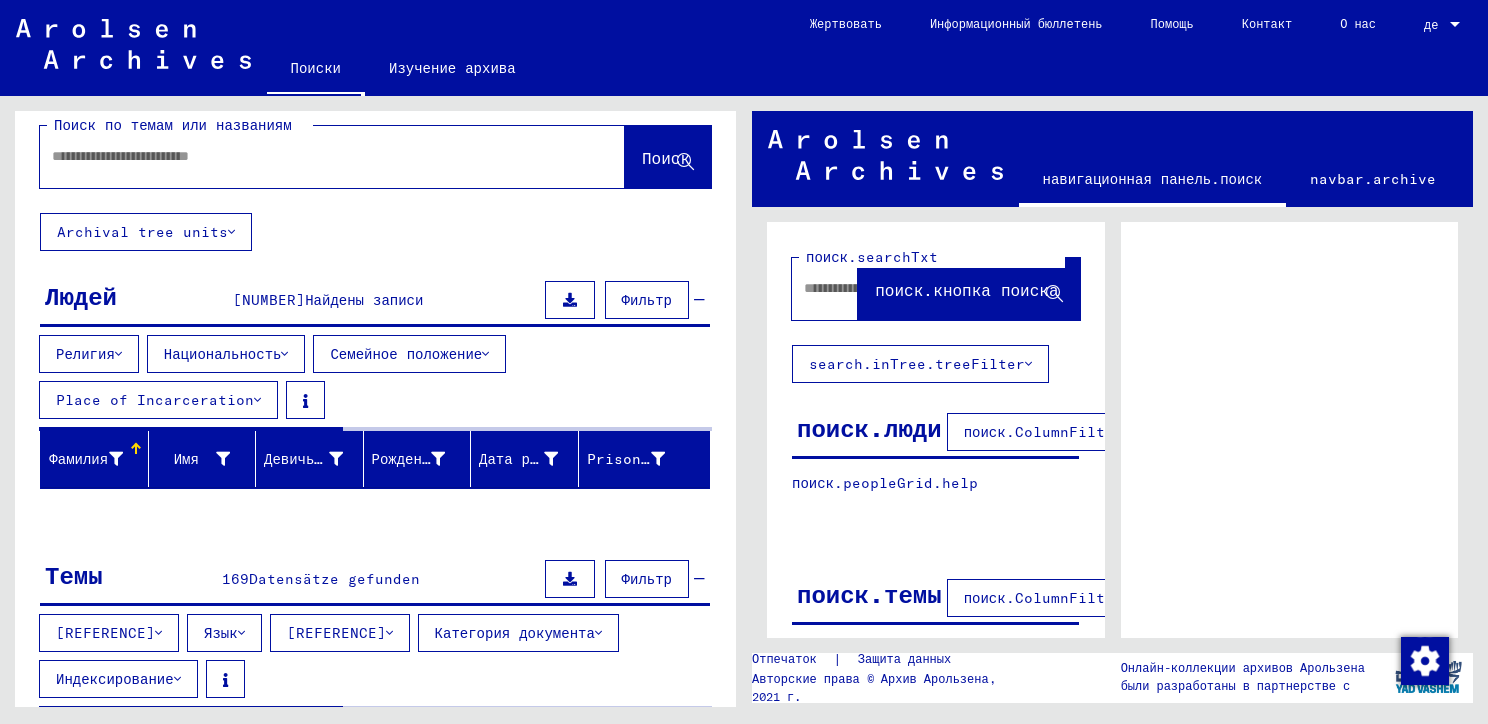 scroll, scrollTop: 20, scrollLeft: 0, axis: vertical 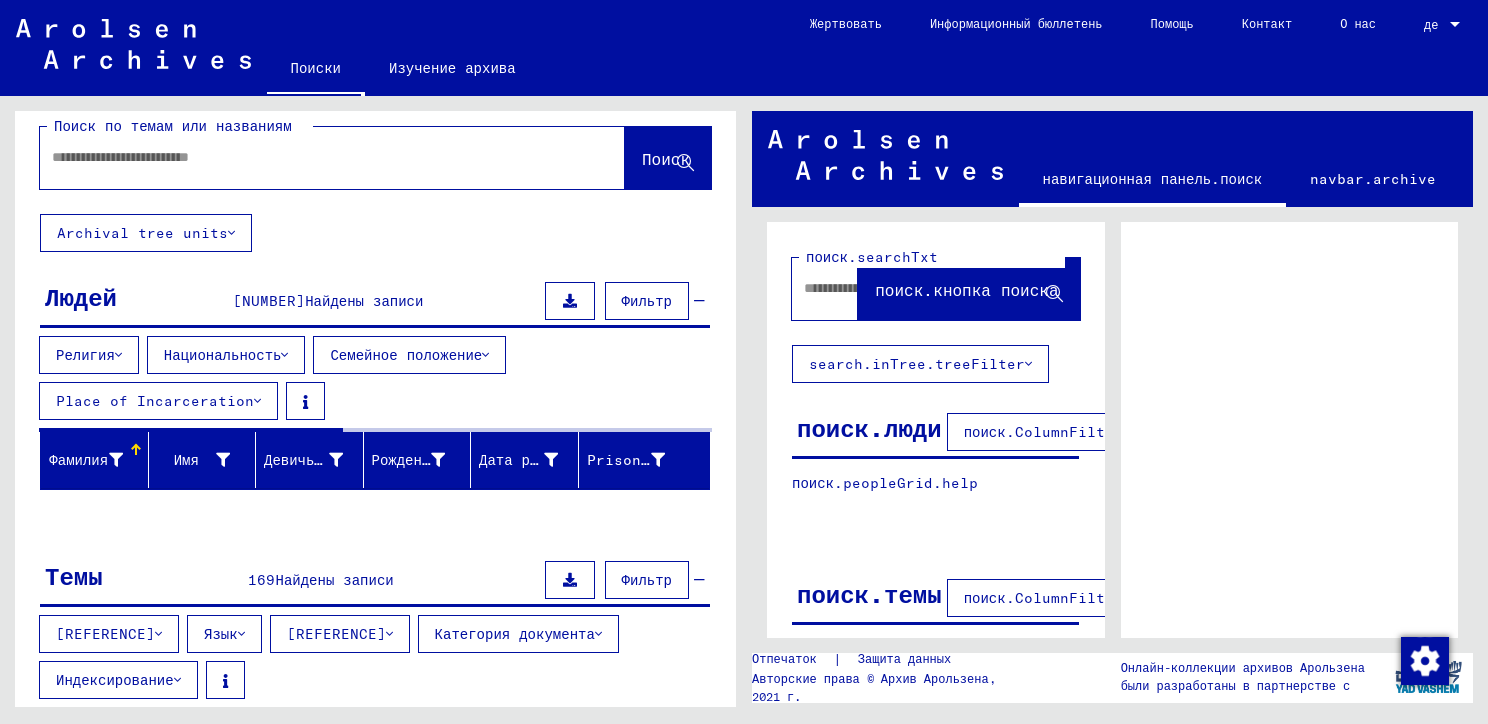 click at bounding box center [699, 301] 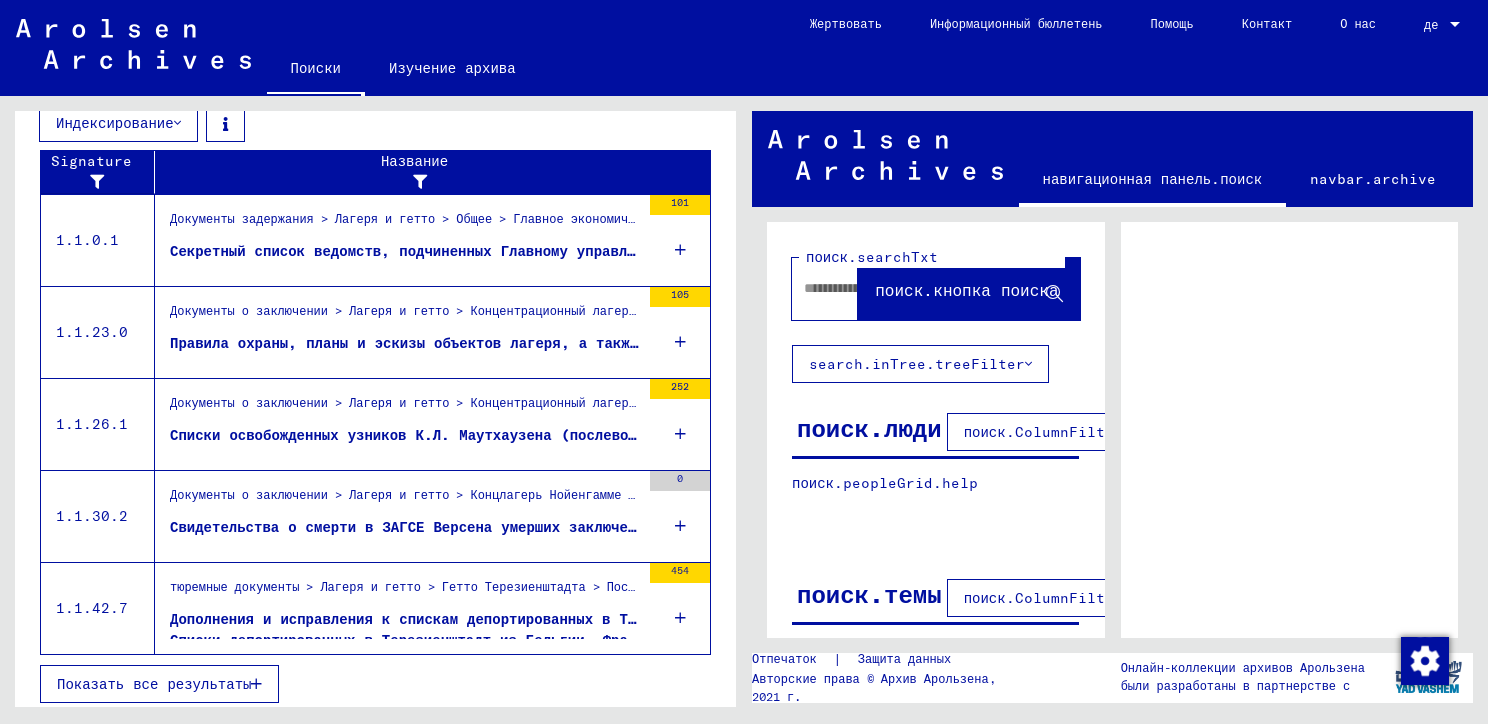 scroll, scrollTop: 0, scrollLeft: 0, axis: both 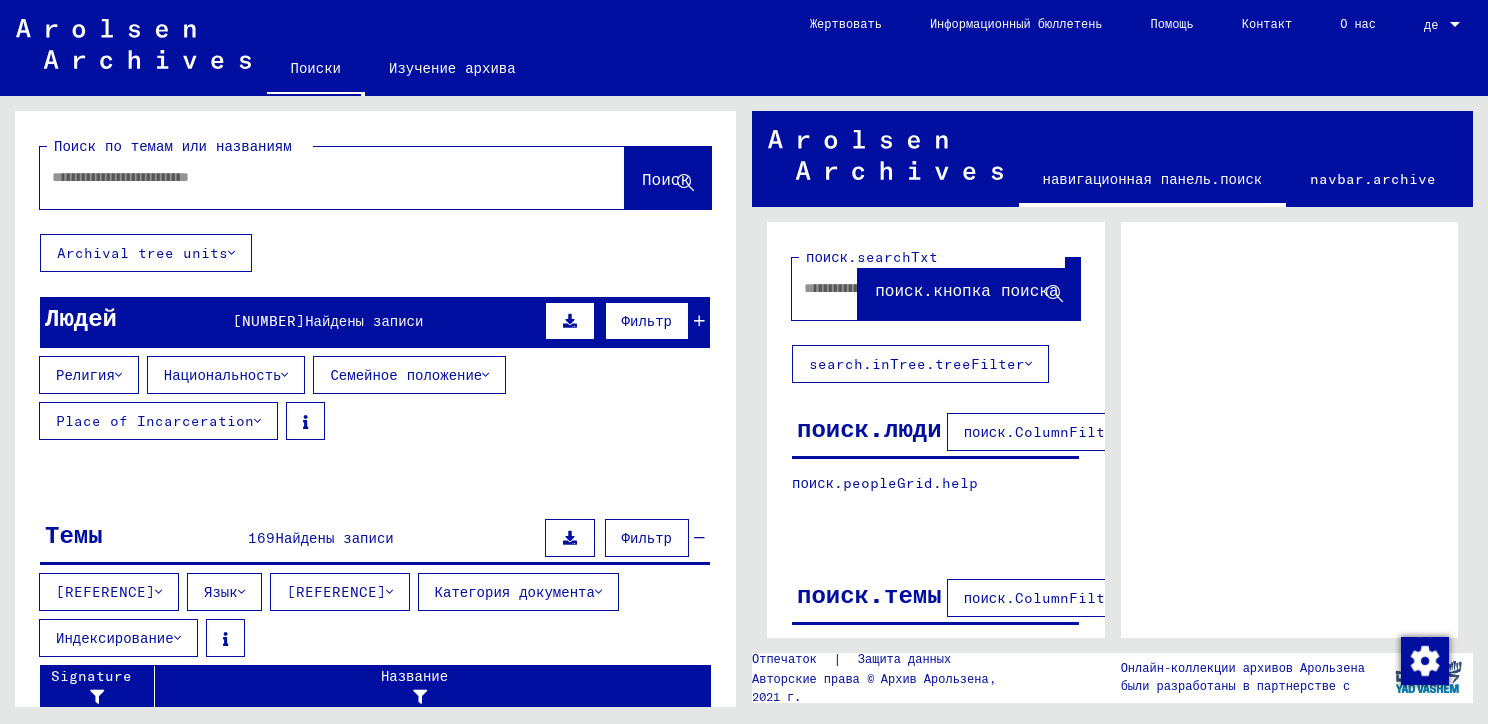 click on "Людей 161092  Найдены записи  Фильтр" at bounding box center [375, 322] 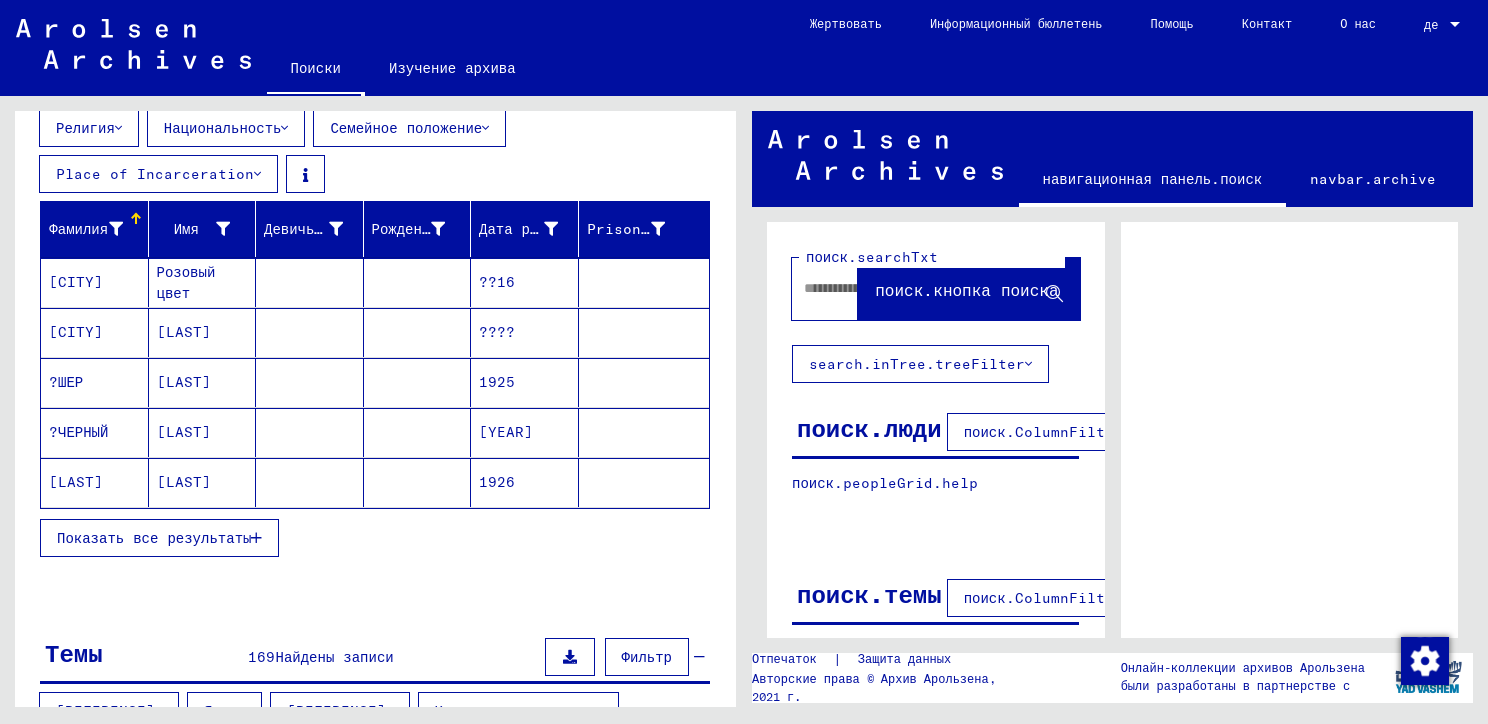 scroll, scrollTop: 0, scrollLeft: 0, axis: both 